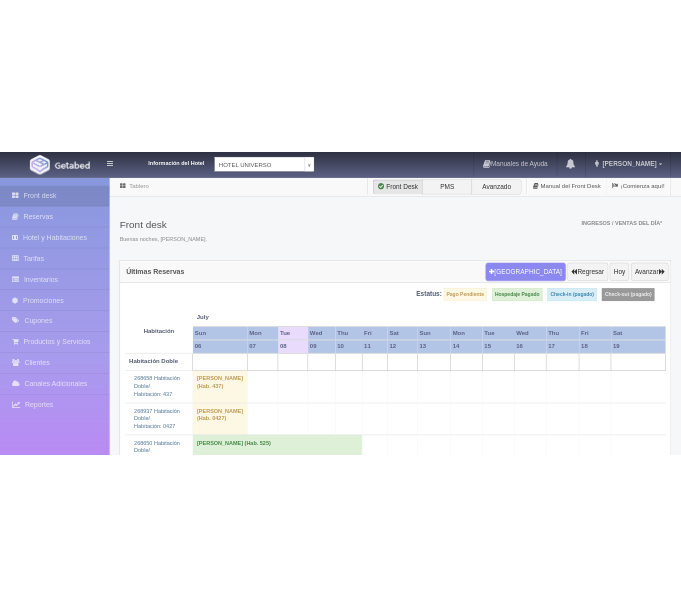 scroll, scrollTop: 0, scrollLeft: 0, axis: both 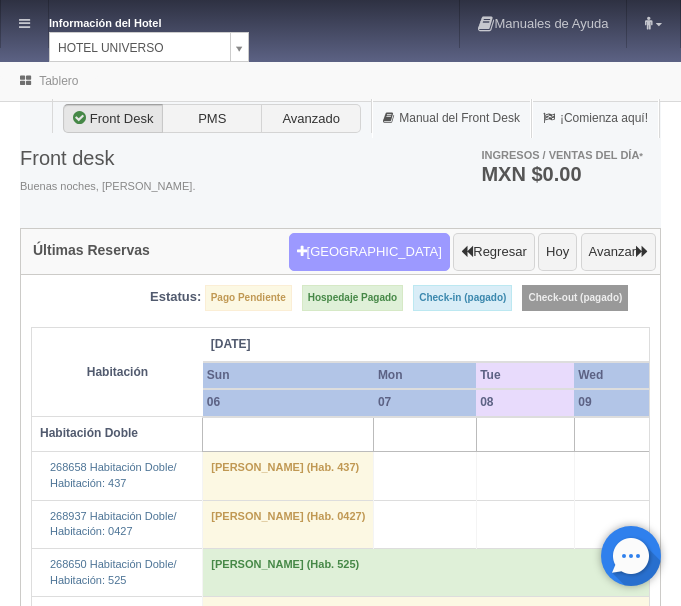click on "Nueva Reserva" at bounding box center [369, 252] 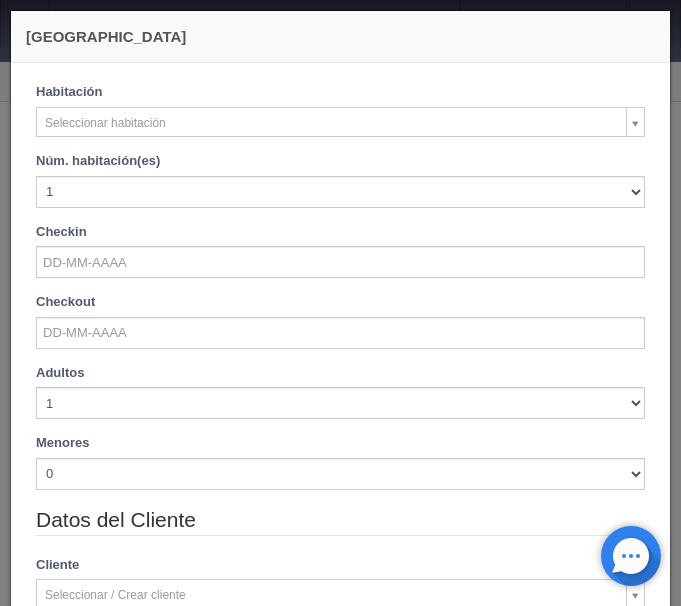 checkbox on "false" 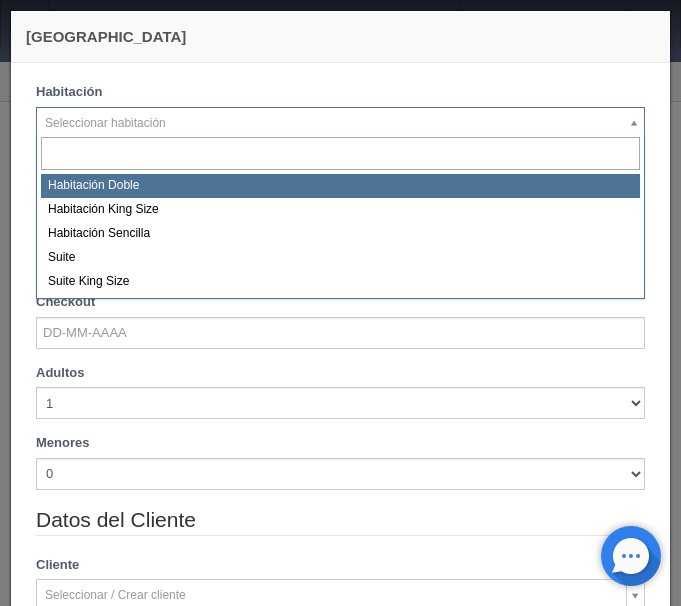 click on "Información del Hotel
[GEOGRAPHIC_DATA][PERSON_NAME]
Manuales de Ayuda
Actualizaciones recientes
[PERSON_NAME]
Mi Perfil
Salir / Log Out
Procesando...
Front desk
Reservas
Hotel y Habitaciones
Tarifas
Inventarios
Promociones
Cupones
Productos y Servicios" at bounding box center (340, 2545) 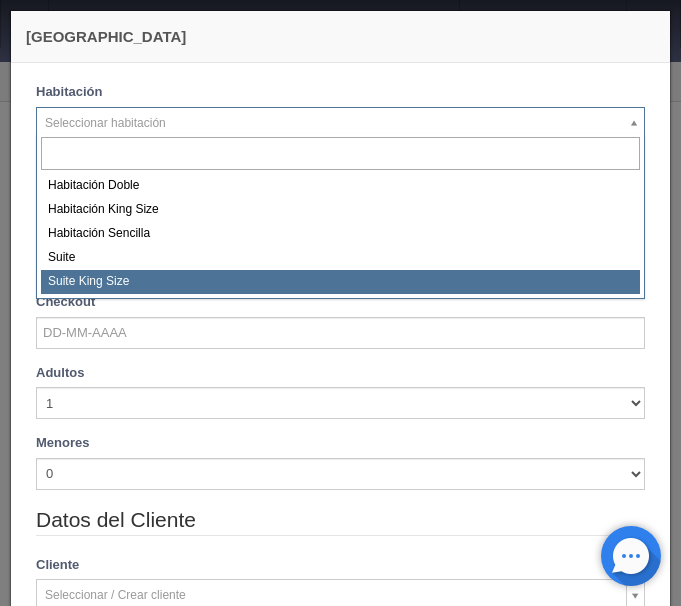 select on "588" 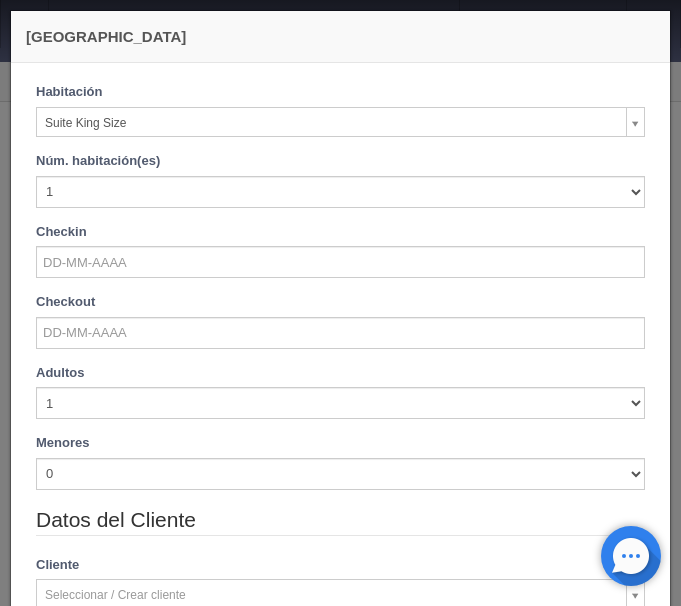 checkbox on "false" 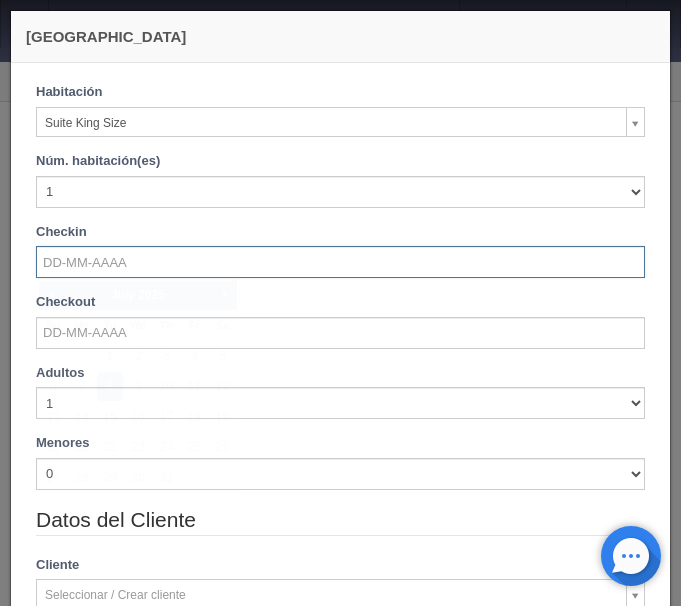 click at bounding box center (340, 262) 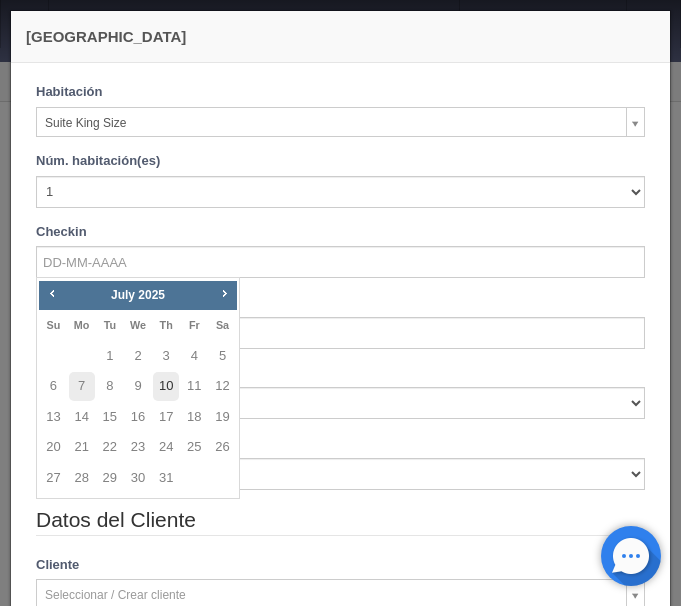 click on "10" at bounding box center [166, 386] 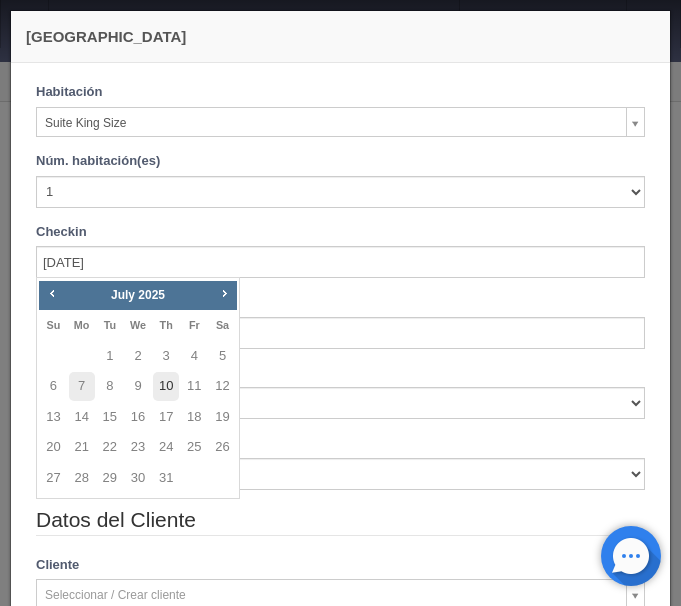 checkbox on "false" 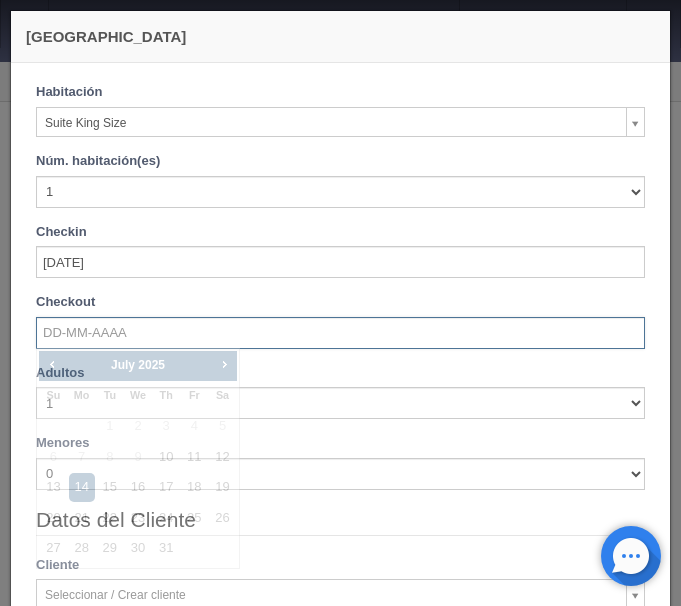 click at bounding box center (340, 333) 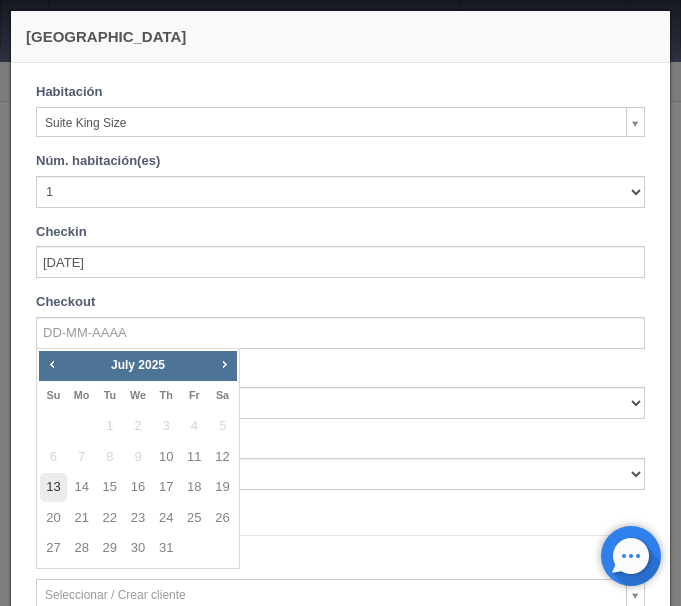 click on "13" at bounding box center (53, 487) 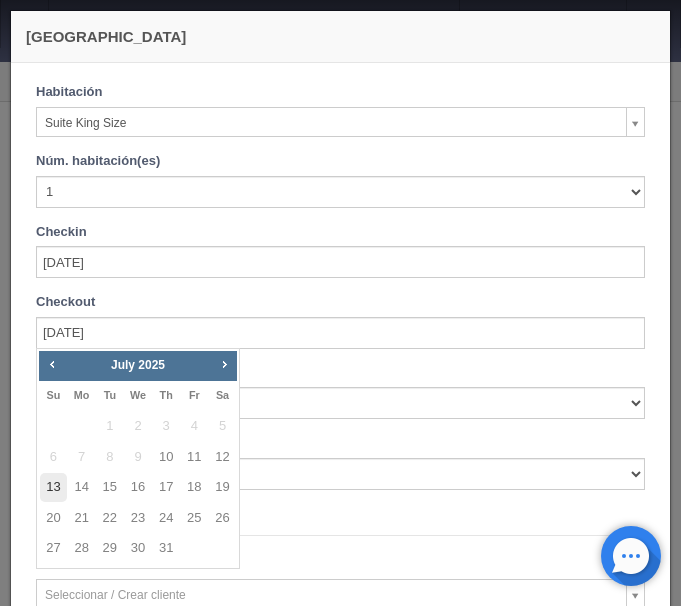 checkbox on "false" 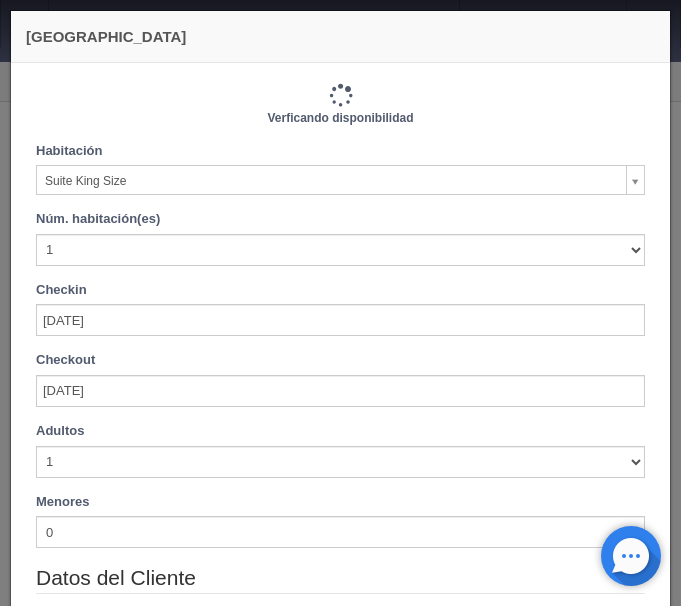 type on "3630.00" 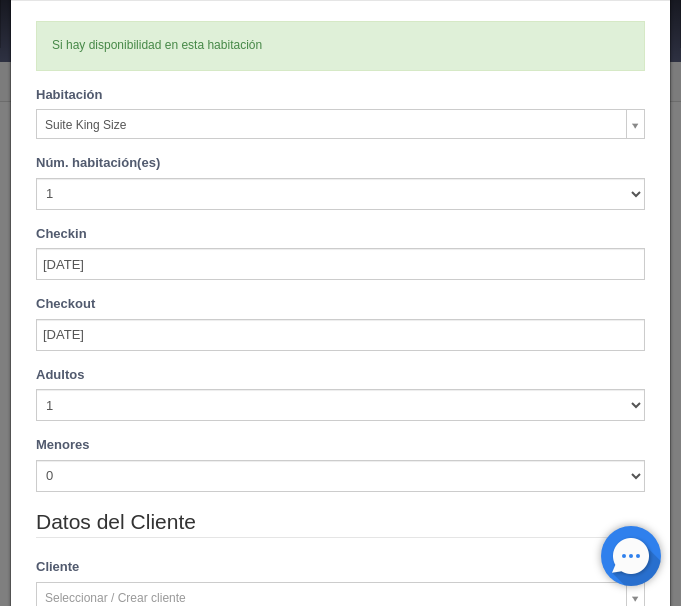 scroll, scrollTop: 84, scrollLeft: 0, axis: vertical 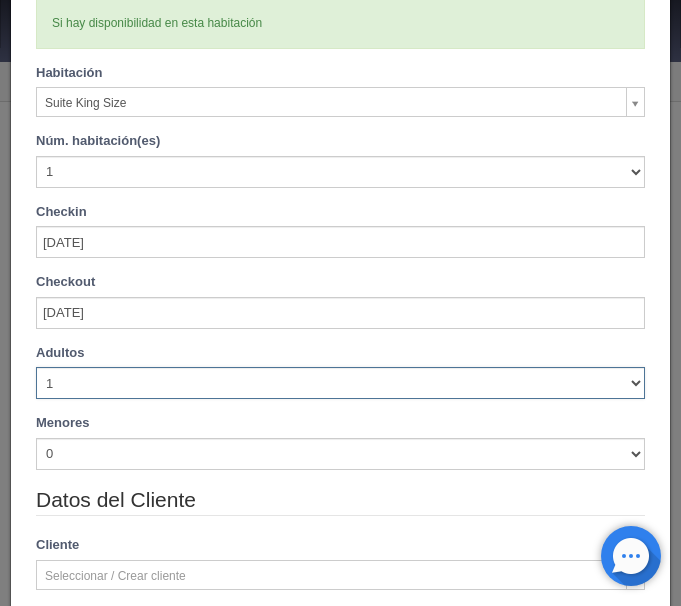 click on "1
2
3
4
5
6
7
8
9
10" at bounding box center [340, 383] 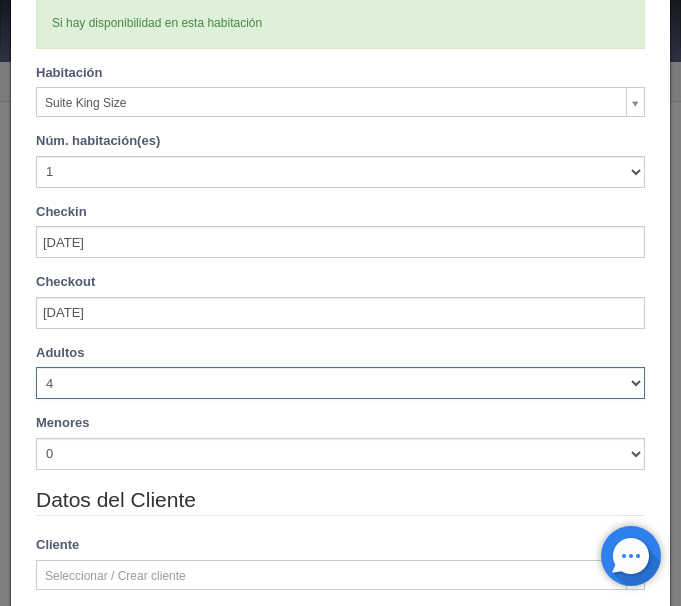 type 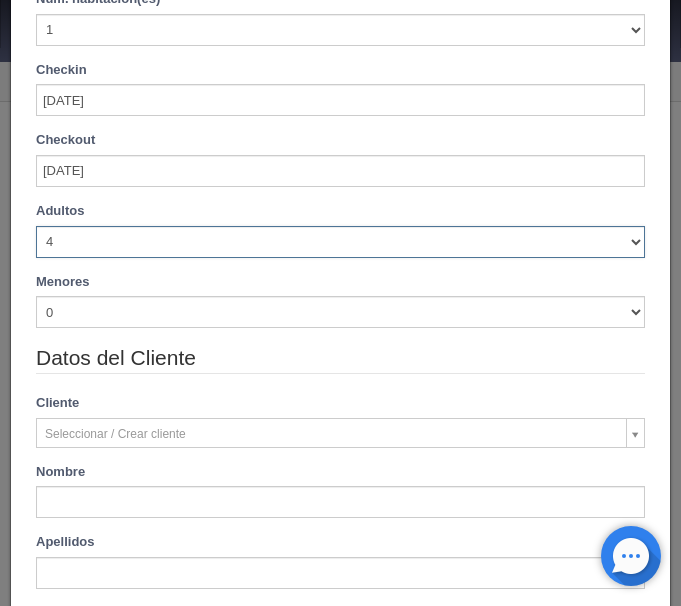 type on "3630.00" 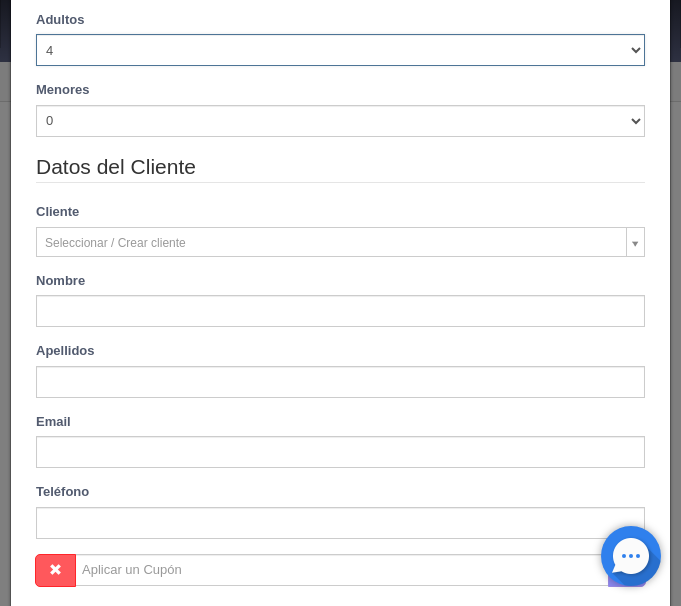 scroll, scrollTop: 498, scrollLeft: 0, axis: vertical 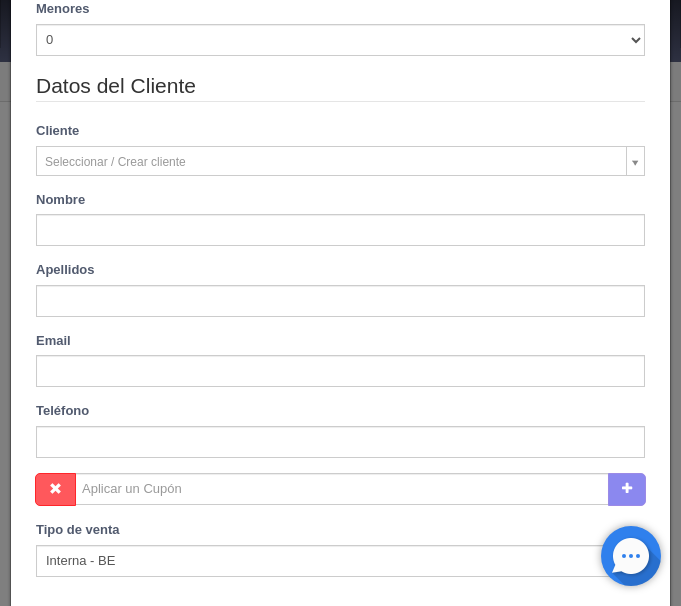 type on "Omar" 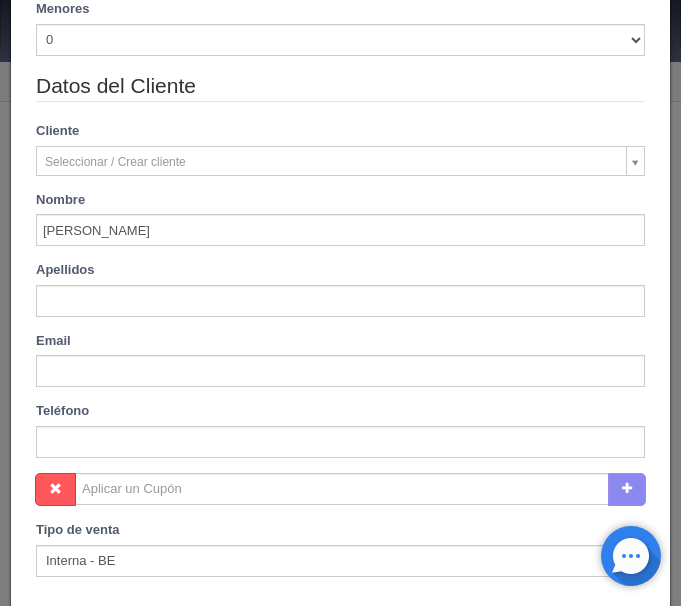 type on "Carrasco Rocha" 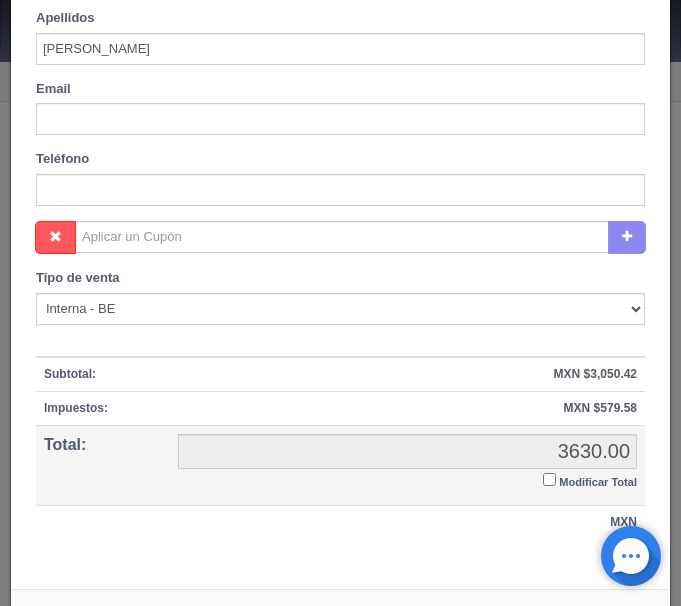 scroll, scrollTop: 815, scrollLeft: 0, axis: vertical 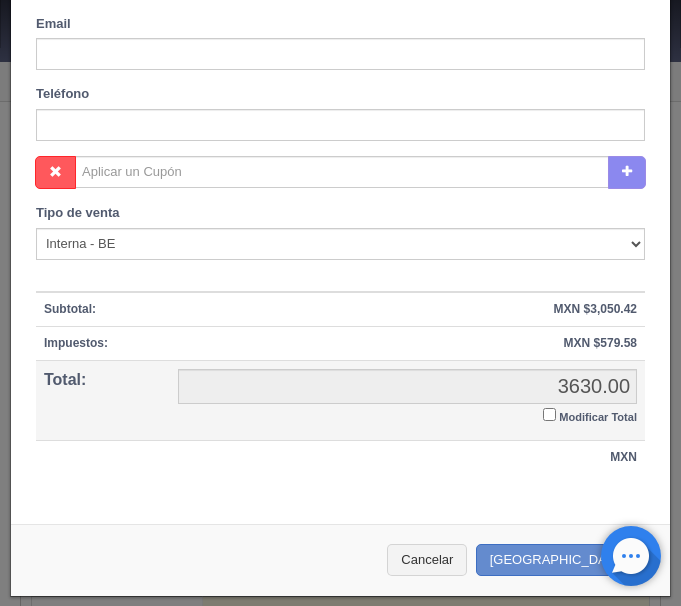 click on "Modificar Total" at bounding box center (549, 414) 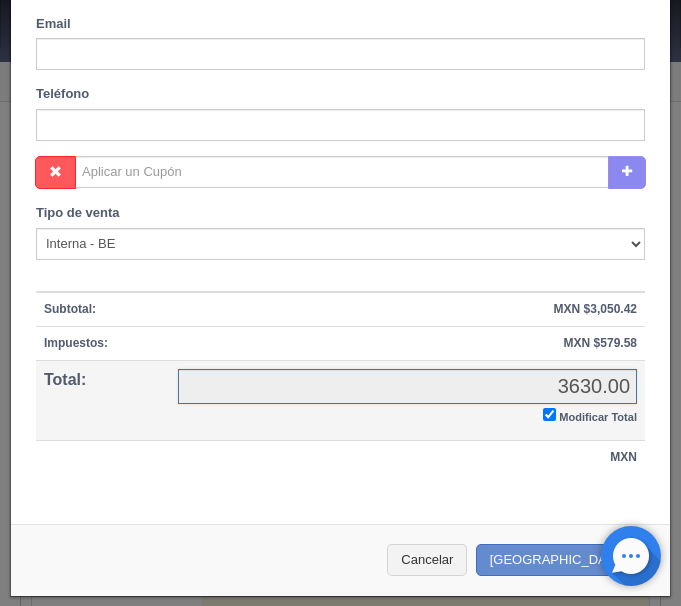 checkbox on "true" 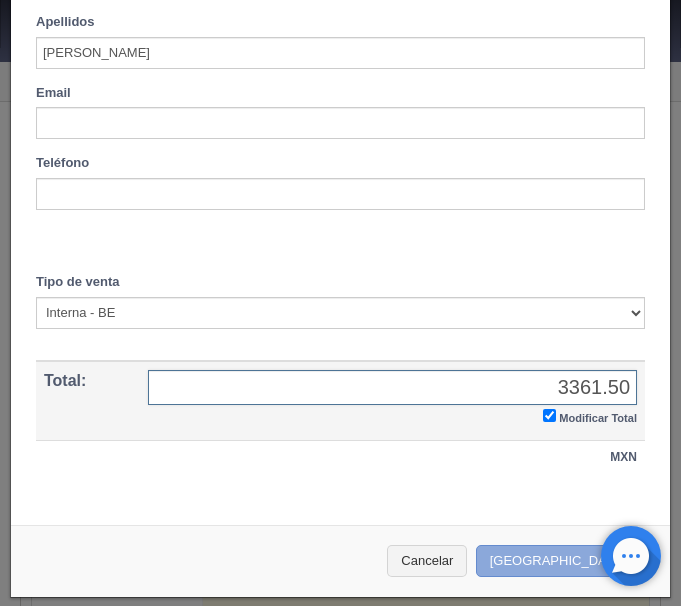 type on "3361.50" 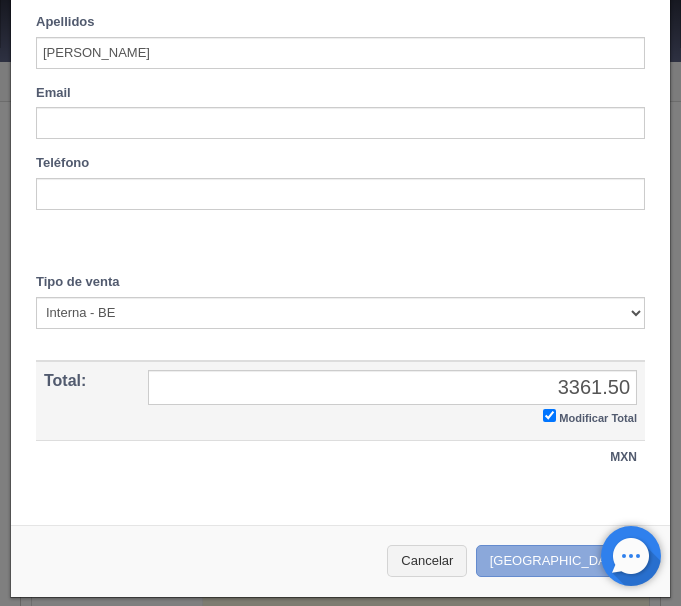 click on "Crear Reserva" at bounding box center (563, 561) 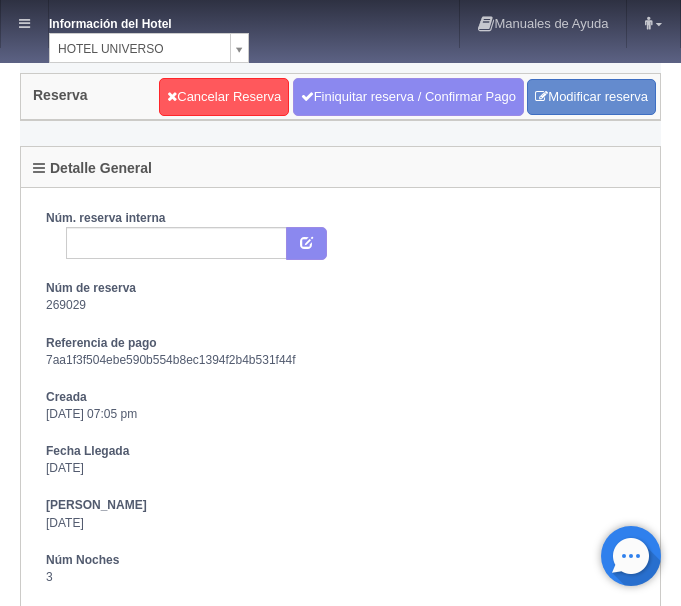 scroll, scrollTop: 0, scrollLeft: 0, axis: both 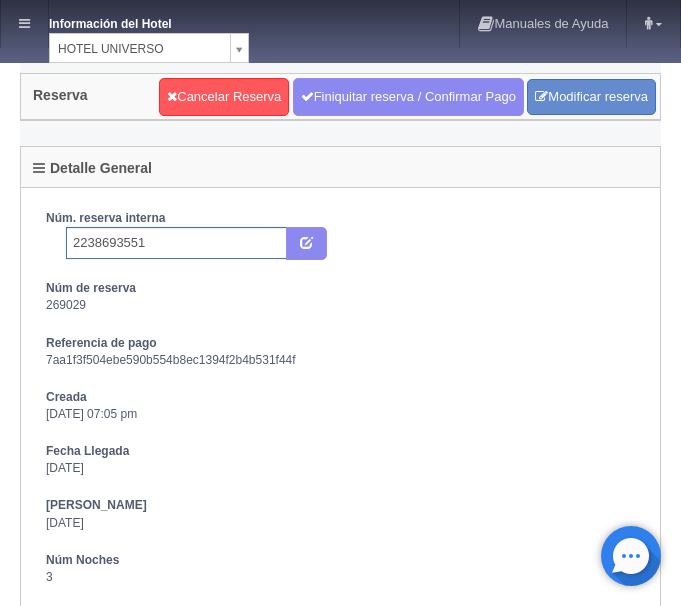 click on "2238693551" at bounding box center [176, 243] 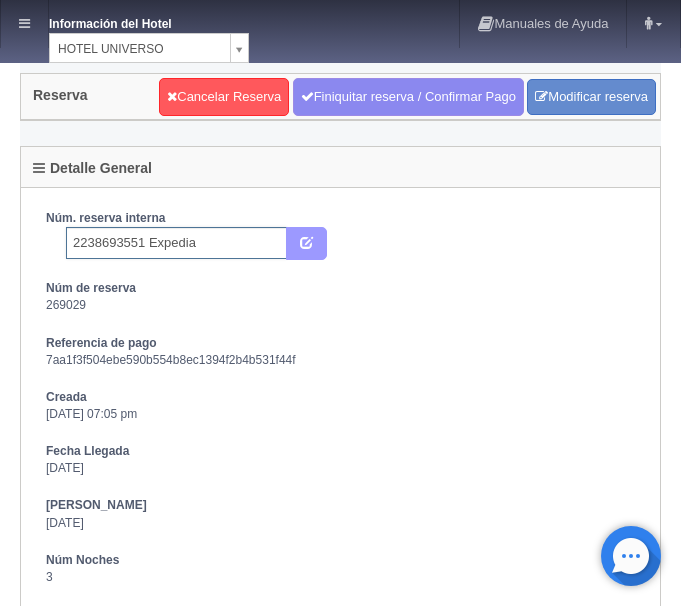 type on "2238693551 Expedia" 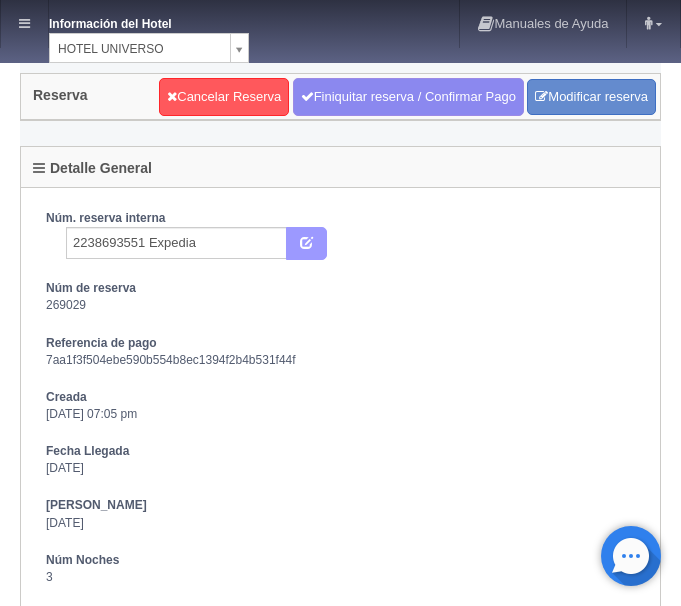 click at bounding box center [306, 244] 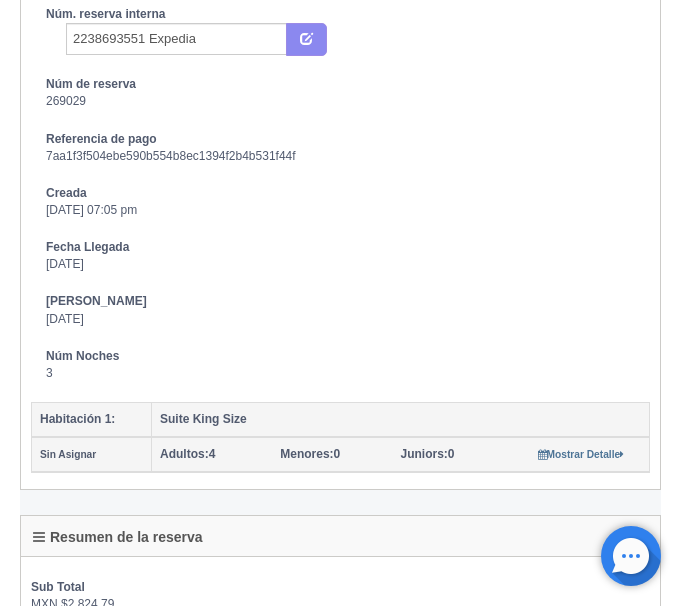 scroll, scrollTop: 0, scrollLeft: 0, axis: both 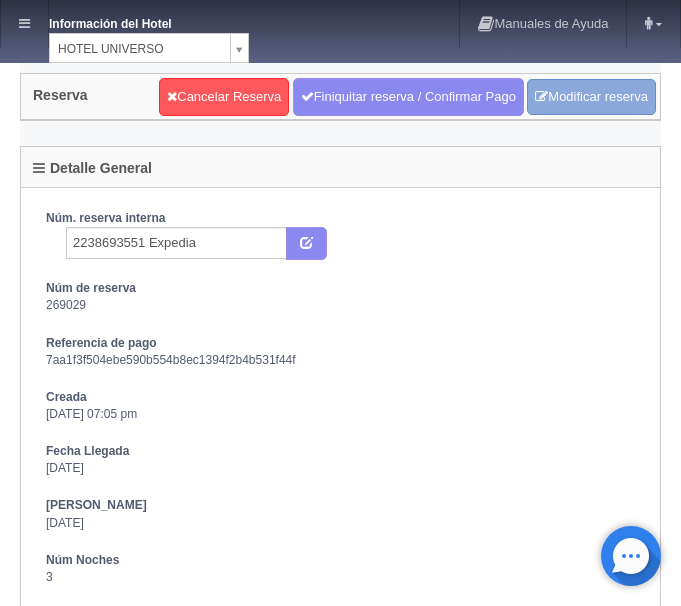 click on "Modificar reserva" at bounding box center [591, 97] 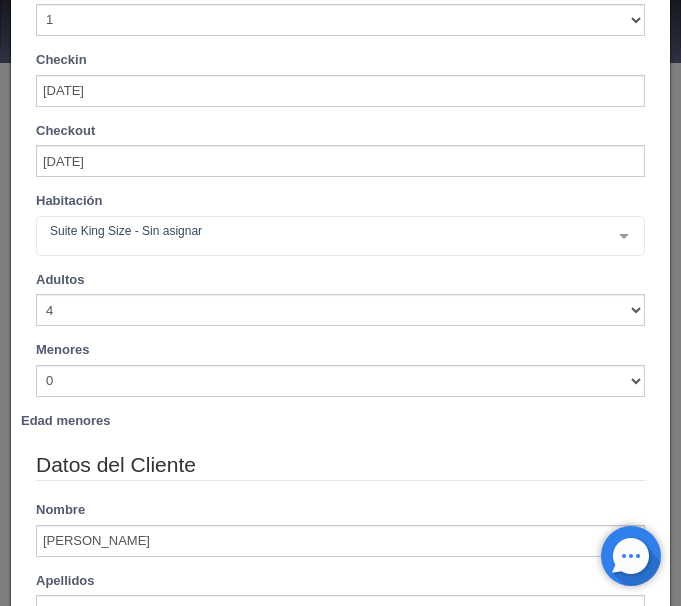 scroll, scrollTop: 168, scrollLeft: 0, axis: vertical 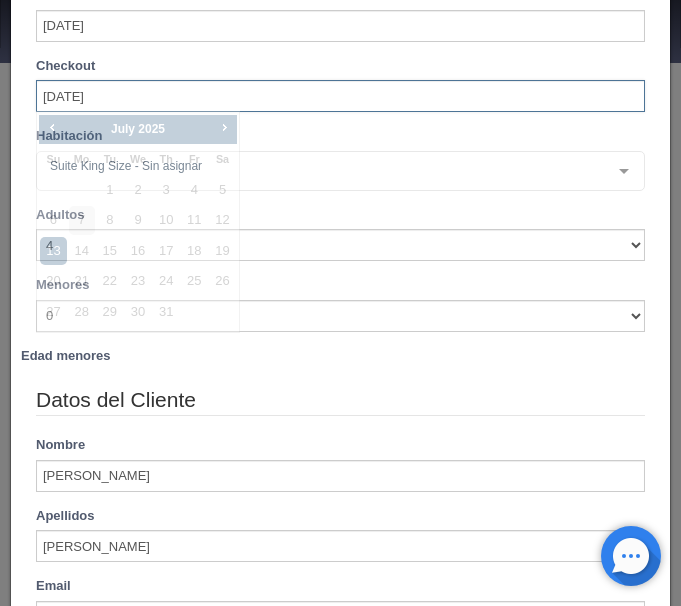 click on "[DATE]" at bounding box center (340, 96) 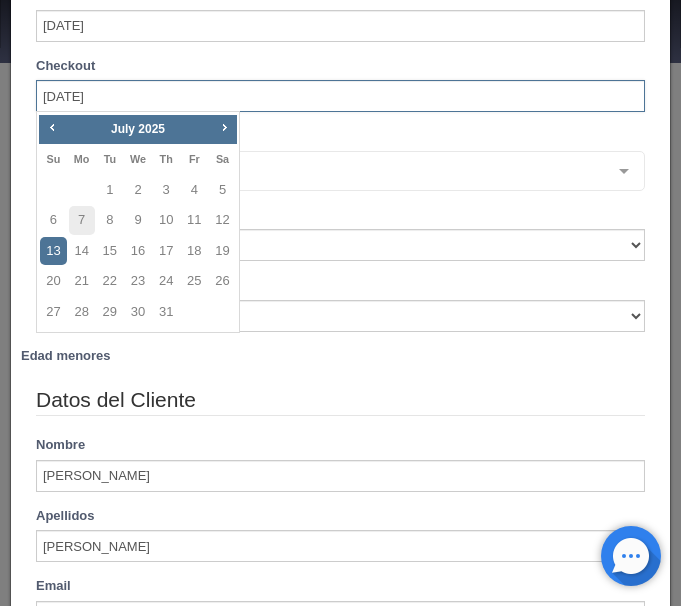 click on "13" at bounding box center [53, 251] 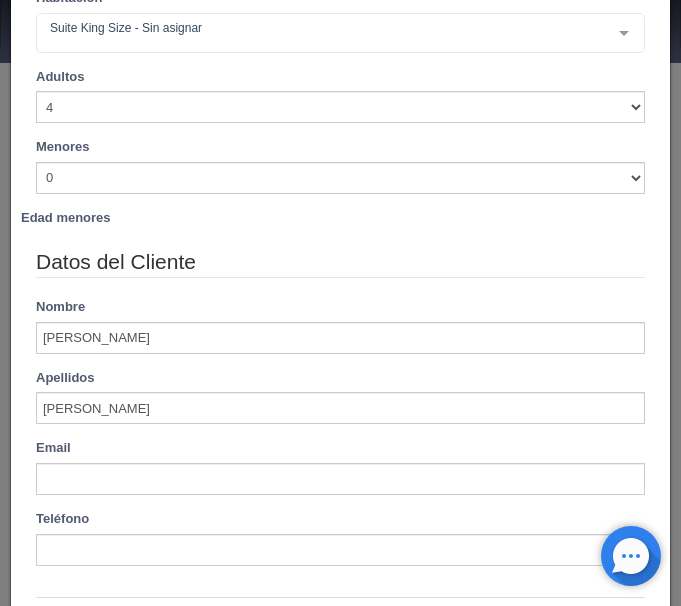scroll, scrollTop: 252, scrollLeft: 0, axis: vertical 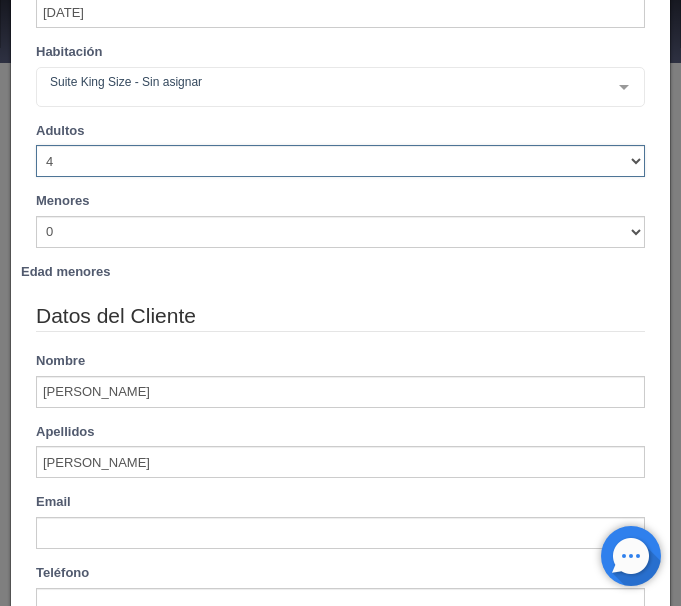 click on "1   2   3   4   5   6   7   8   9   10" at bounding box center (340, 161) 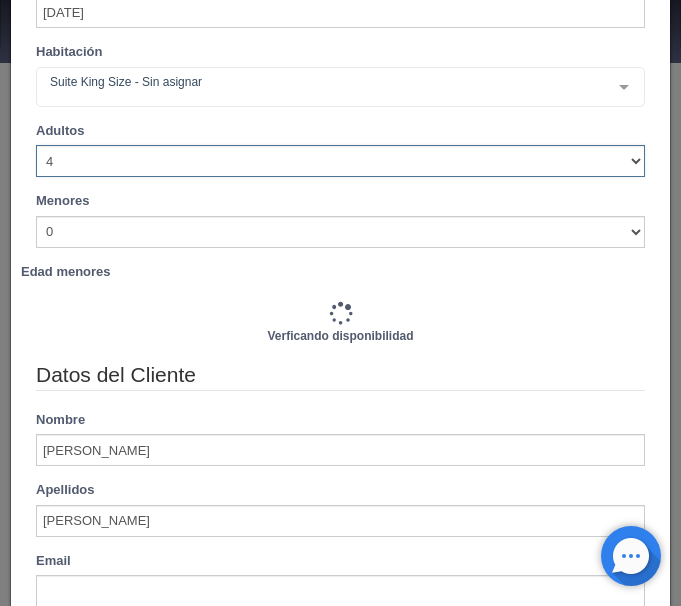 type on "3630.00" 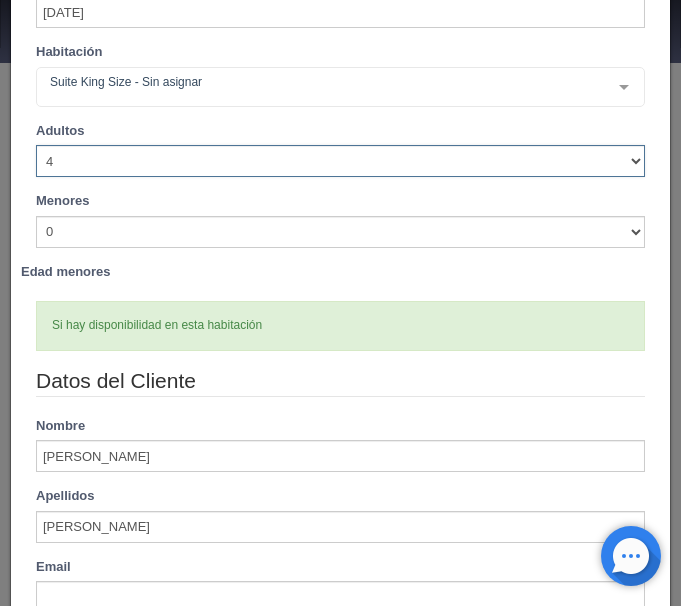 select on "5" 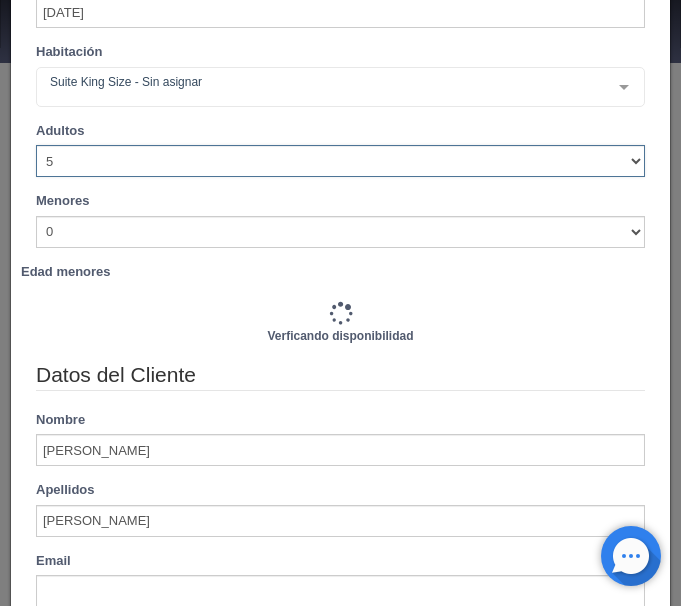 type on "3870.00" 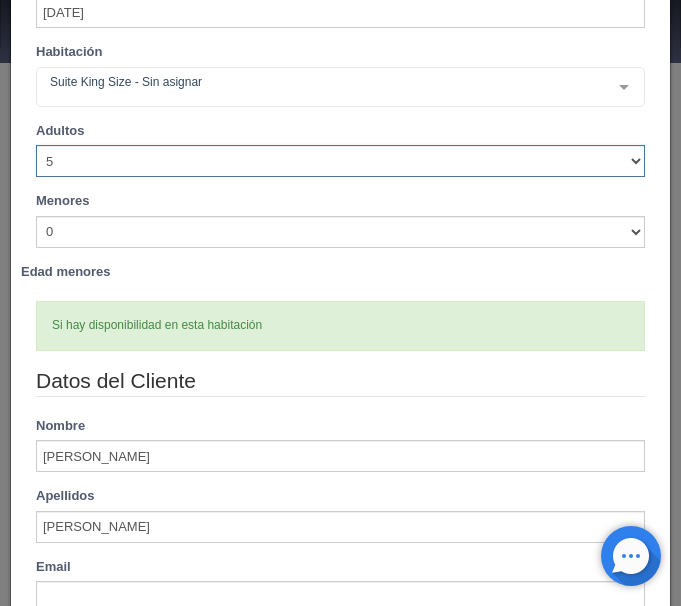 click on "1   2   3   4   5   6   7   8   9   10" at bounding box center [340, 161] 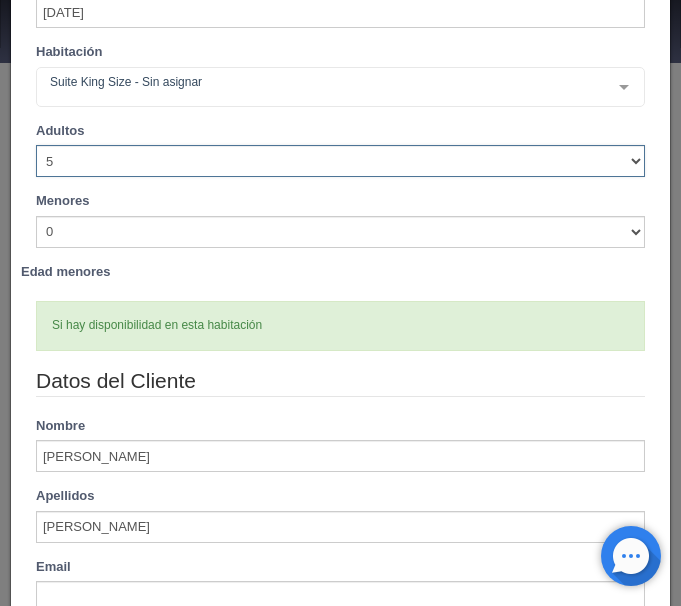 select on "4" 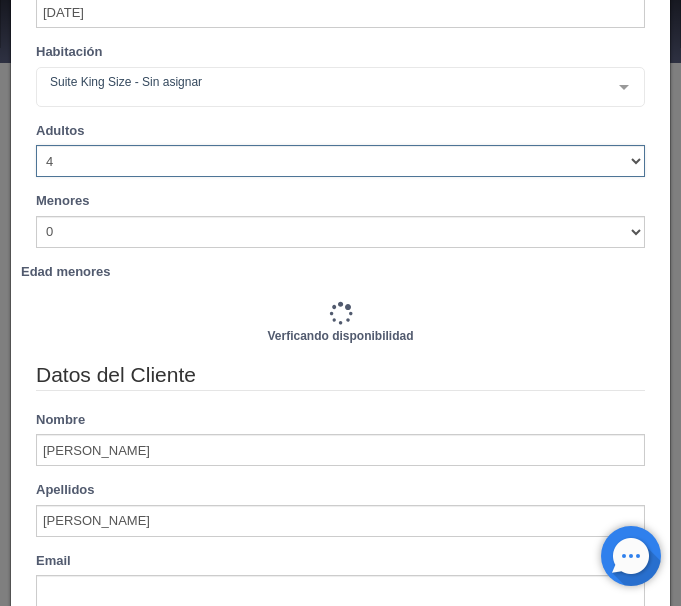 type on "3630.00" 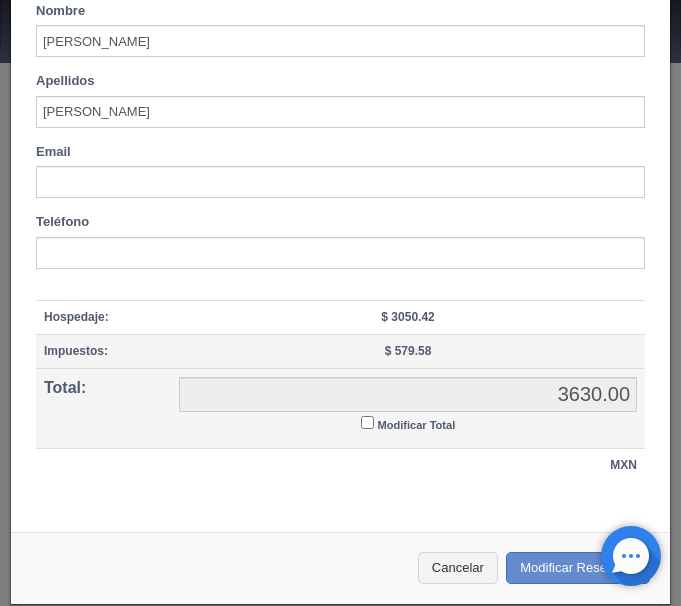 scroll, scrollTop: 676, scrollLeft: 0, axis: vertical 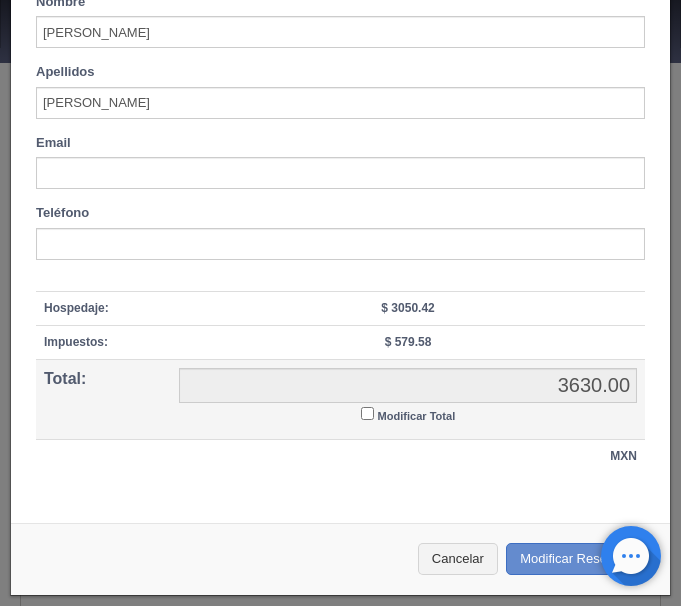click on "Modificar Total" at bounding box center (367, 413) 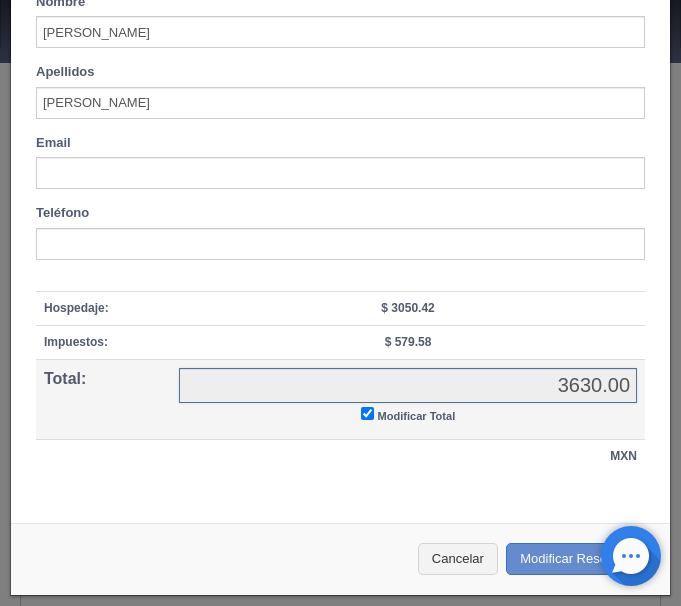 checkbox on "true" 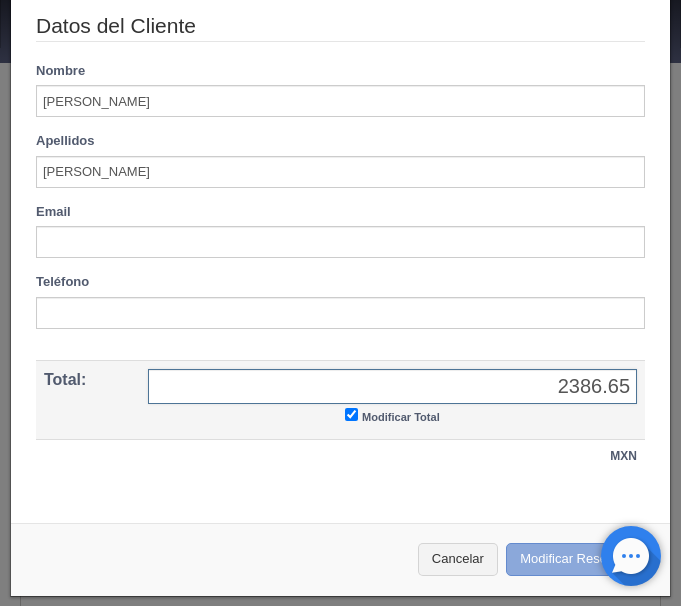 type on "2386.65" 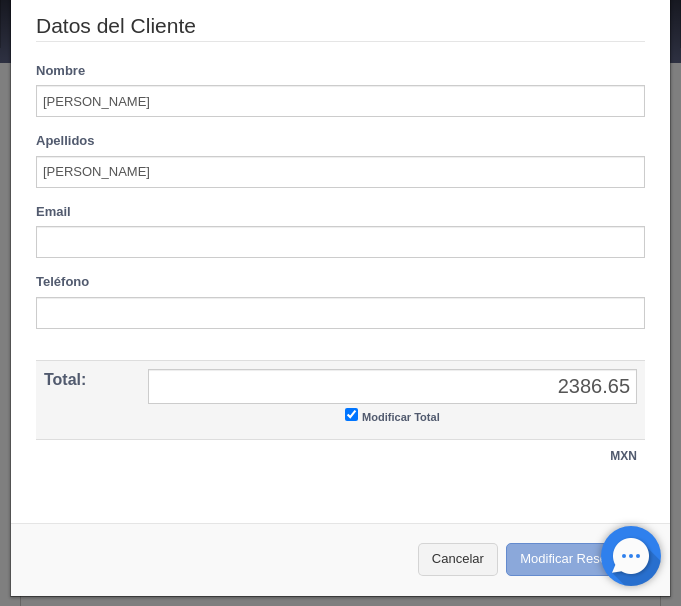 click on "Modificar Reserva" at bounding box center [578, 559] 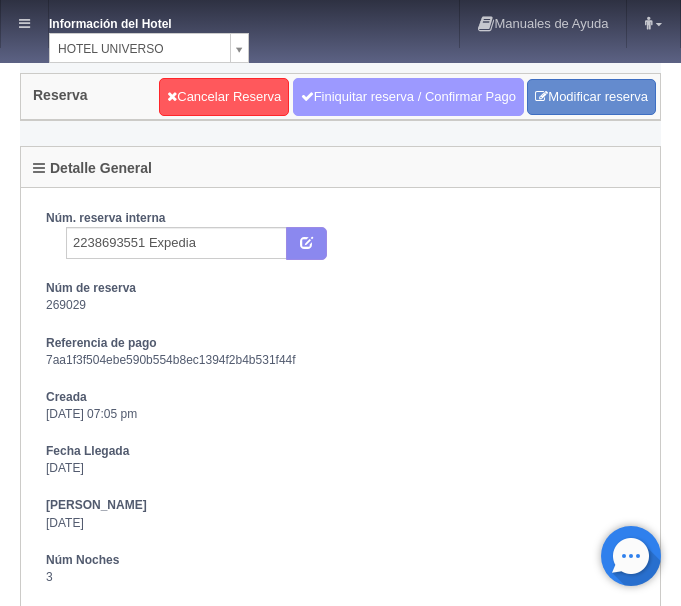 scroll, scrollTop: 0, scrollLeft: 0, axis: both 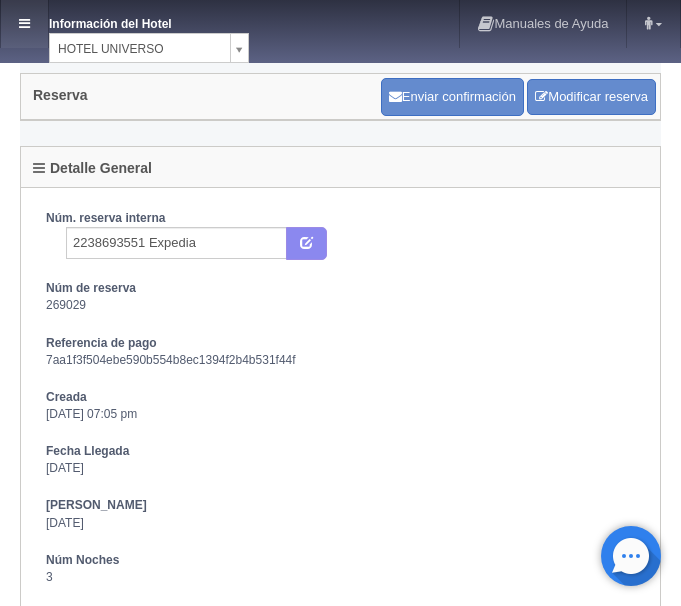 click at bounding box center (24, 23) 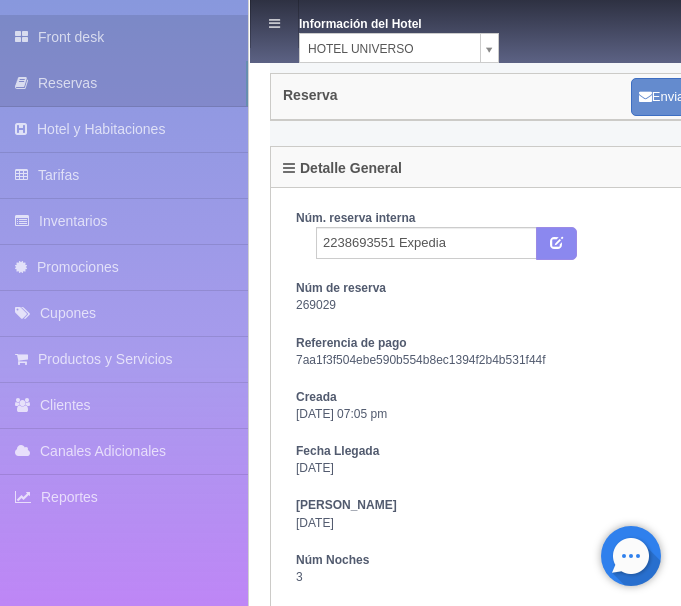 click at bounding box center (26, 37) 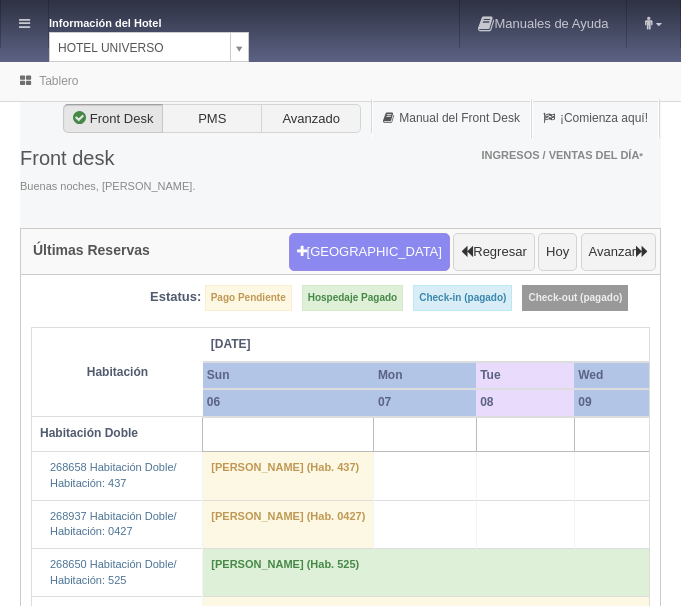 scroll, scrollTop: 0, scrollLeft: 0, axis: both 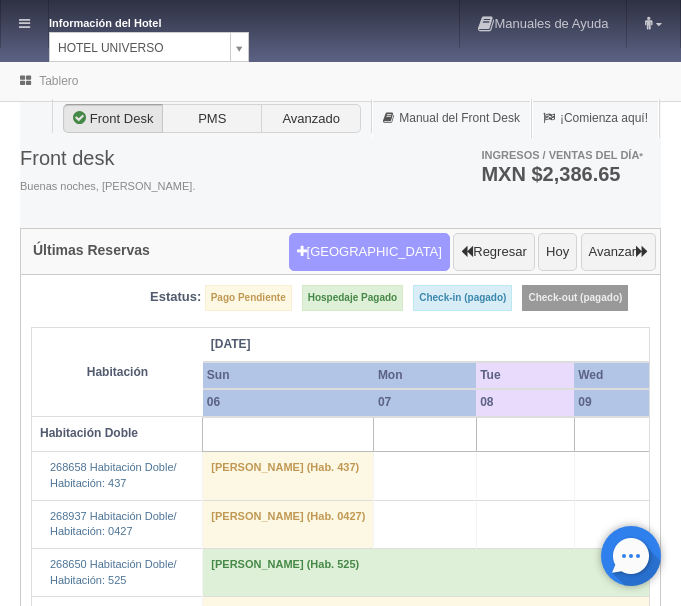 click on "Nueva Reserva" at bounding box center (369, 252) 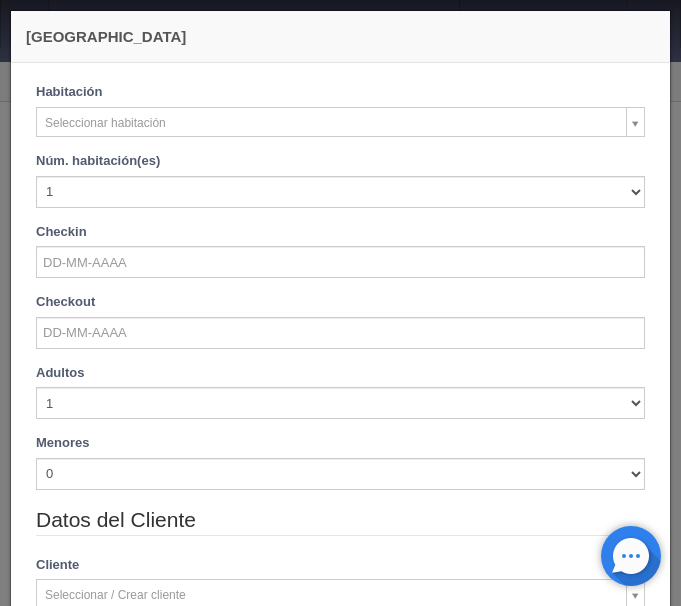 checkbox on "false" 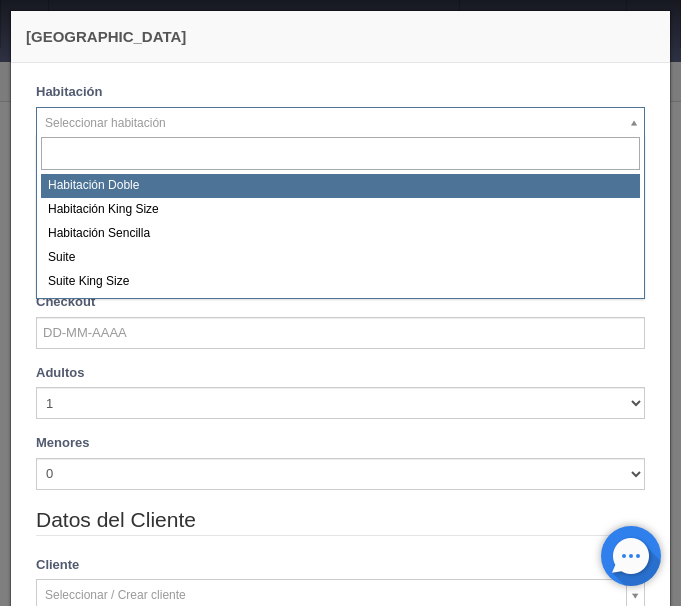 click on "Información del Hotel
HOTEL UNIVERSO
HOTEL SAN FRANCISCO PLAZA
HOTEL UNIVERSO
Hotel Latino
Manuales de Ayuda
Actualizaciones recientes
ana del carmen
Mi Perfil
Salir / Log Out
Procesando...
Front desk
Reservas
Hotel y Habitaciones
Tarifas
Inventarios
Promociones
Cupones
Productos y Servicios" at bounding box center (340, 2570) 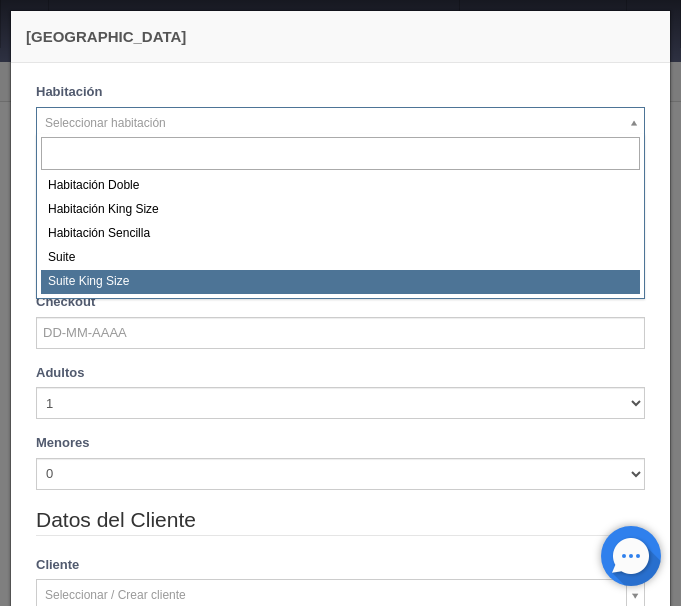 select on "588" 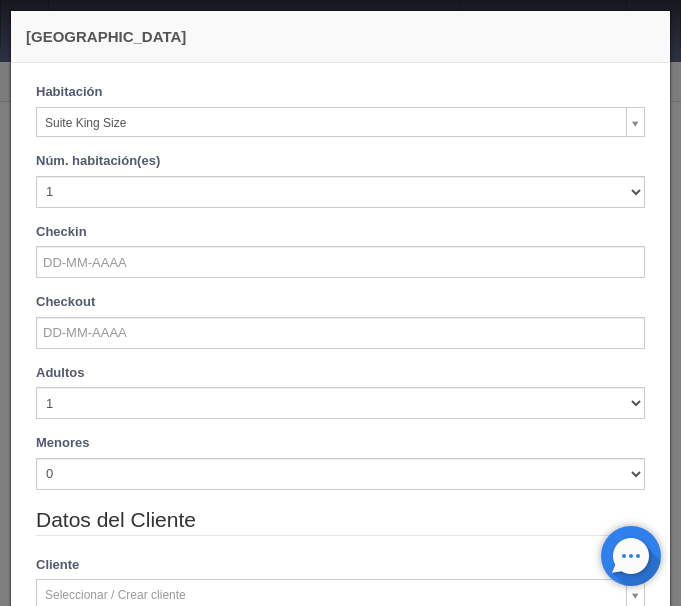 checkbox on "false" 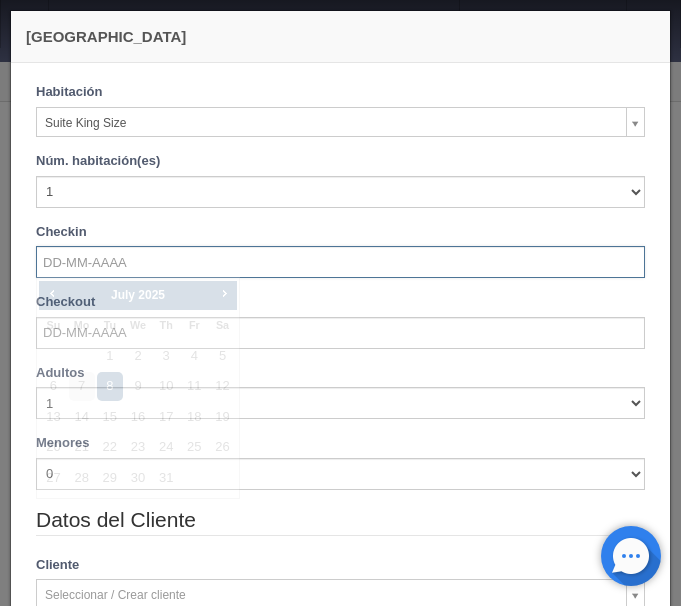 click at bounding box center (340, 262) 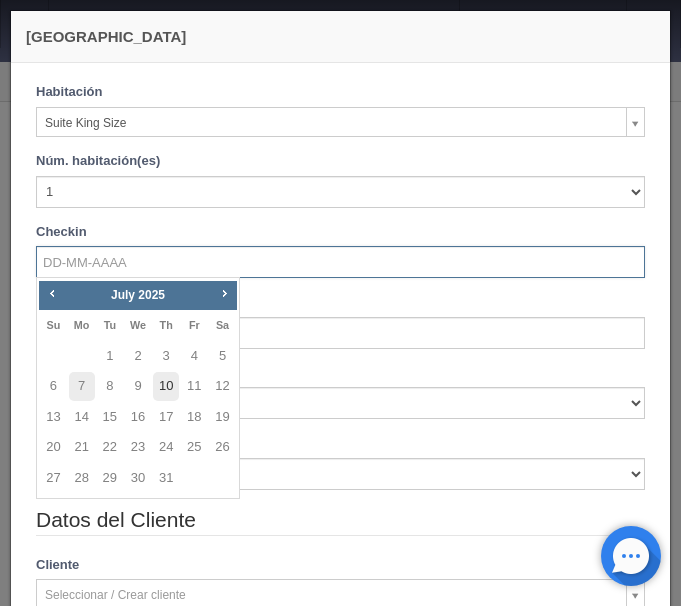 click on "10" at bounding box center [166, 386] 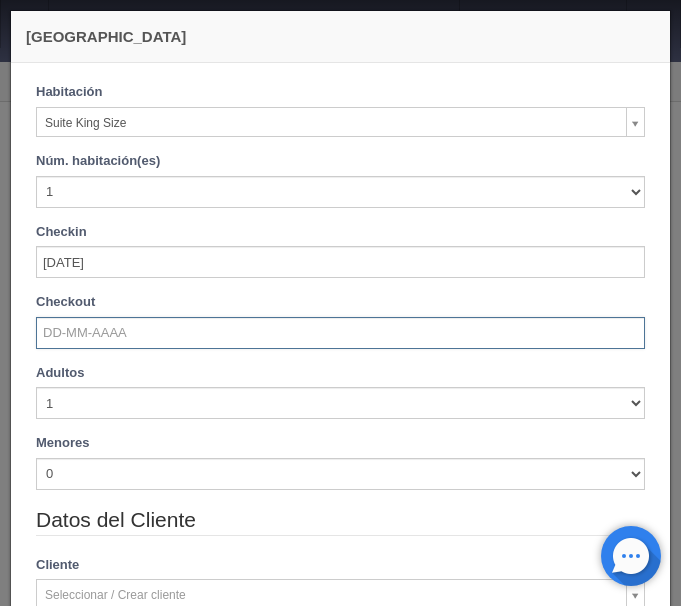 click at bounding box center (340, 333) 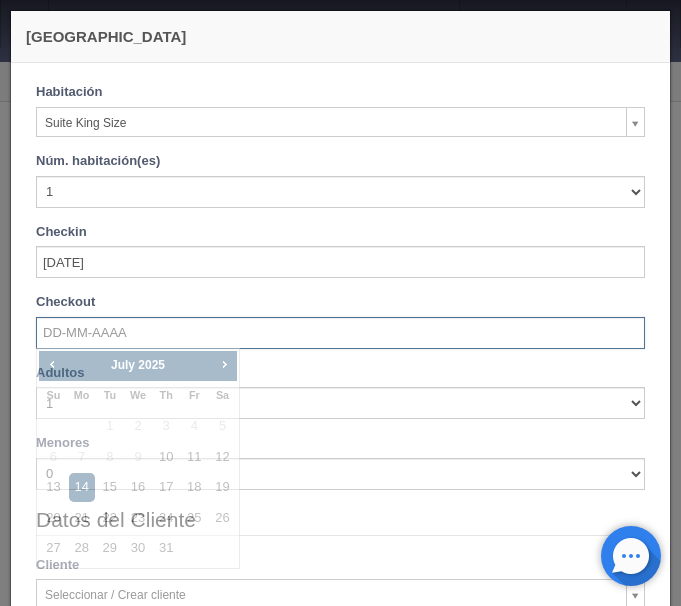 checkbox on "false" 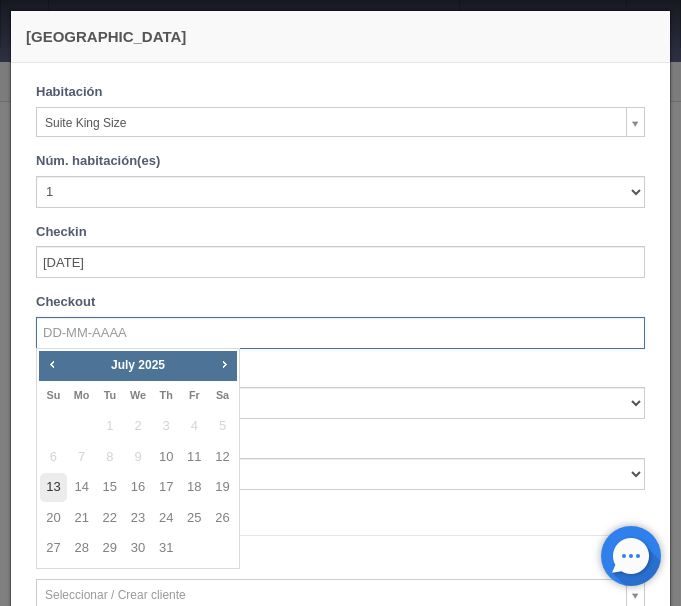 click on "13" at bounding box center (53, 487) 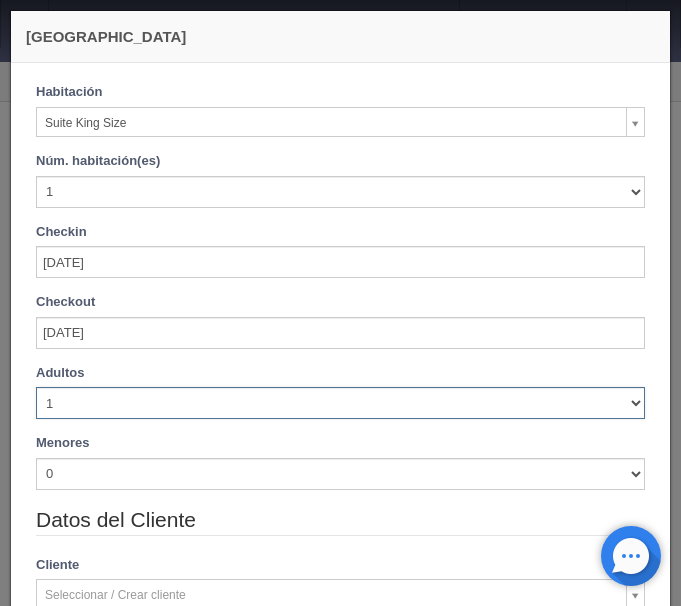 click on "1
2
3
4
5
6
7
8
9
10" at bounding box center (340, 403) 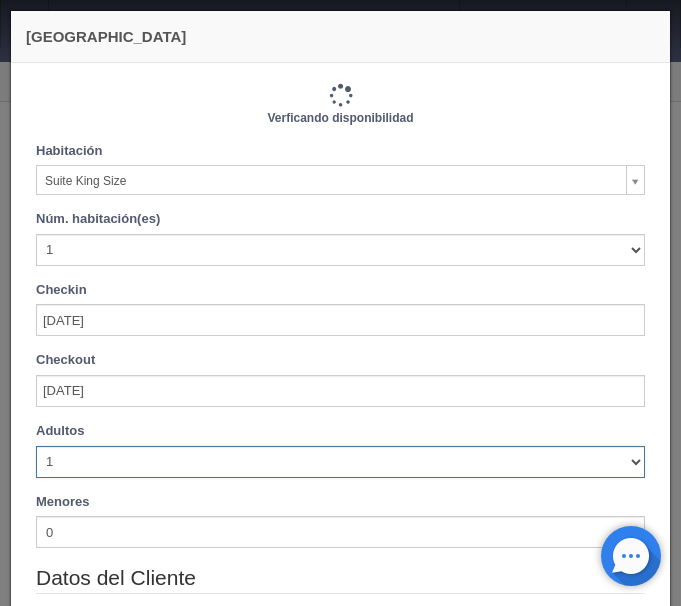 type on "3630.00" 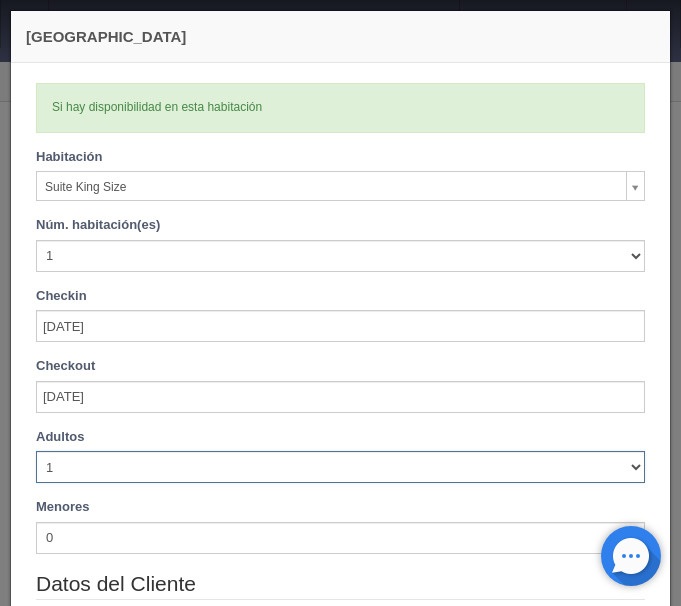 select on "2" 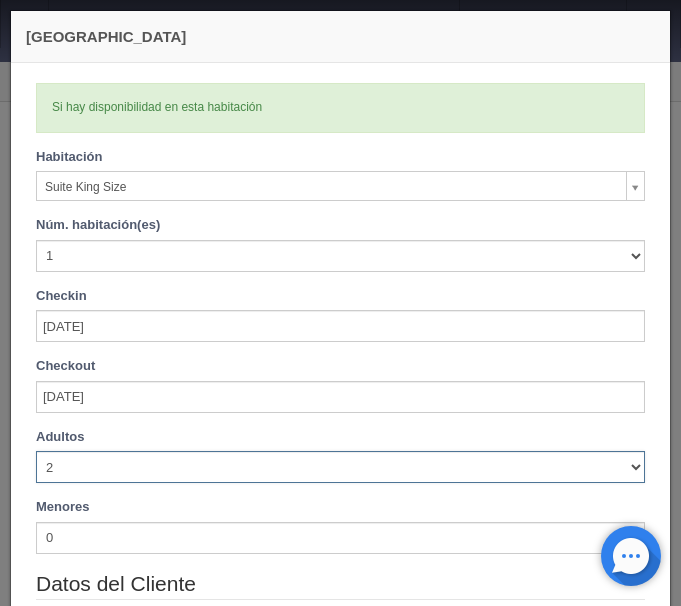 click on "2" at bounding box center [0, 0] 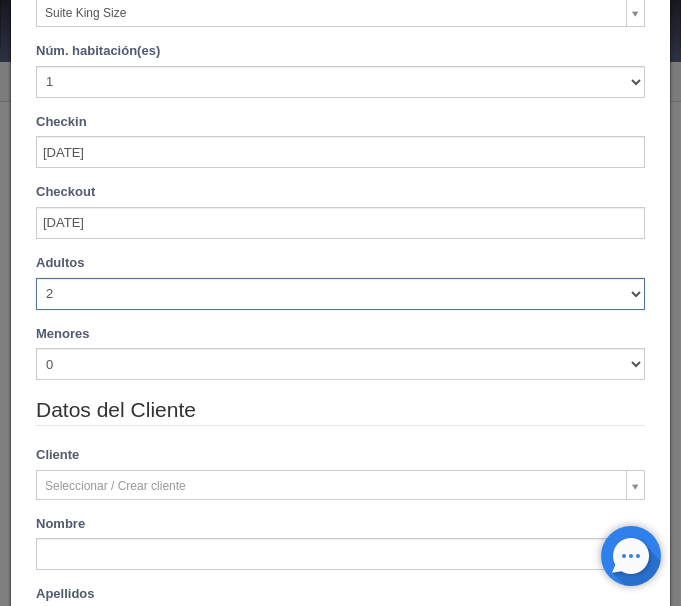 type on "3630.00" 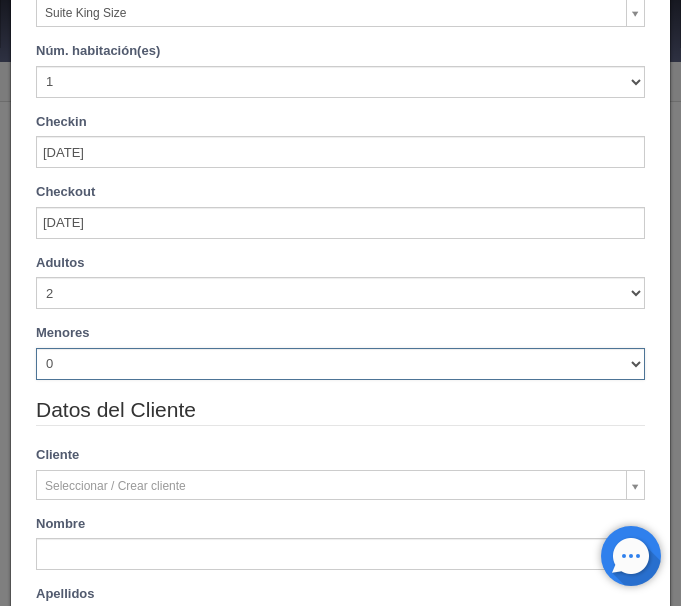 click on "0
1
2
3
4
5
6
7
8
9
10" at bounding box center [340, 364] 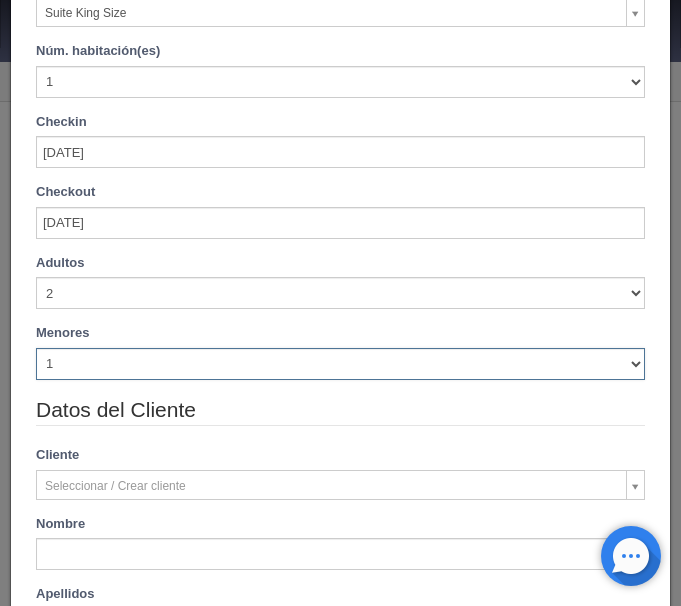 click on "1" at bounding box center (0, 0) 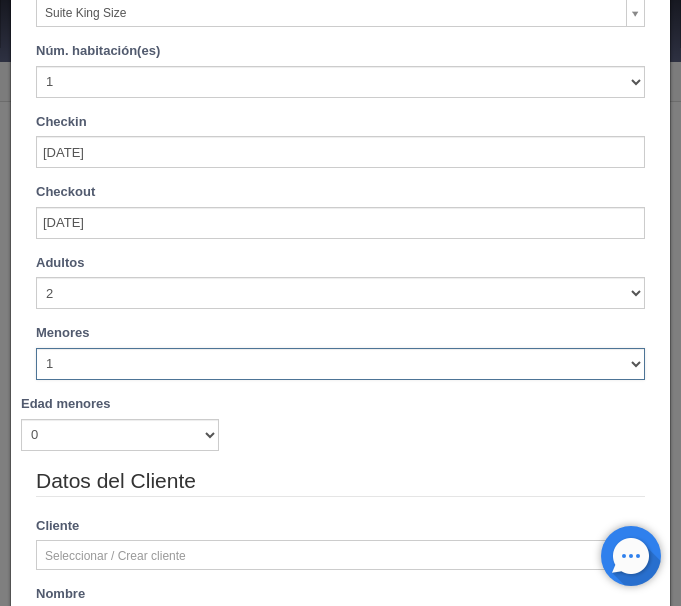 type 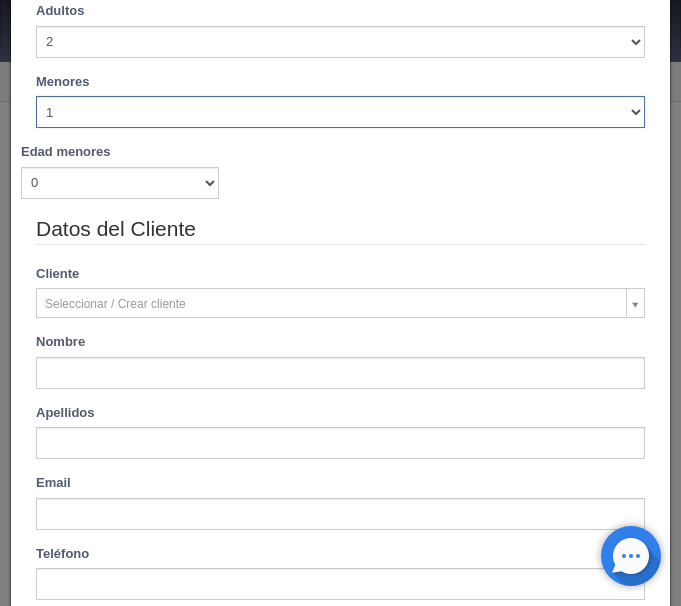 type on "3630.00" 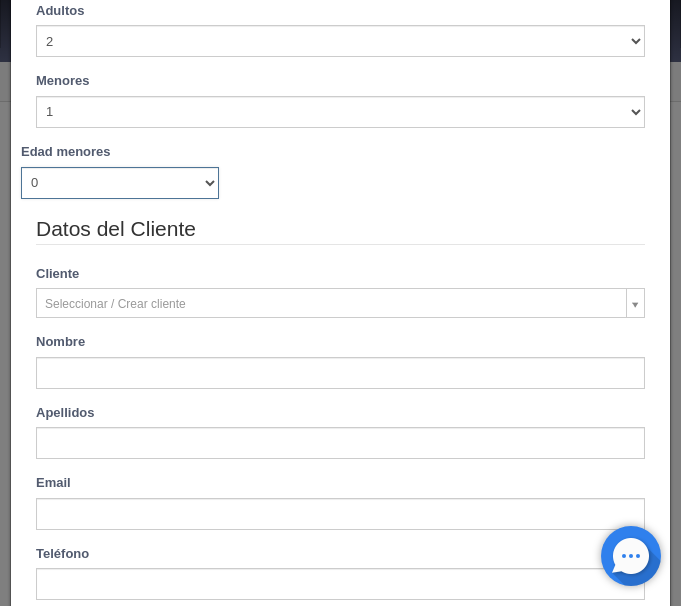 click on "0
1
2
3
4
5
6
7
8
9
10
11
12
13
14
15
16
17
18" at bounding box center [120, 183] 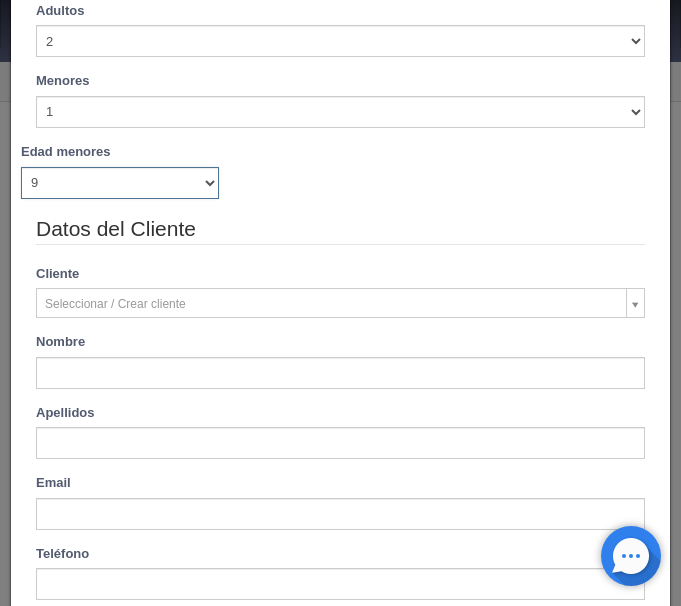 type 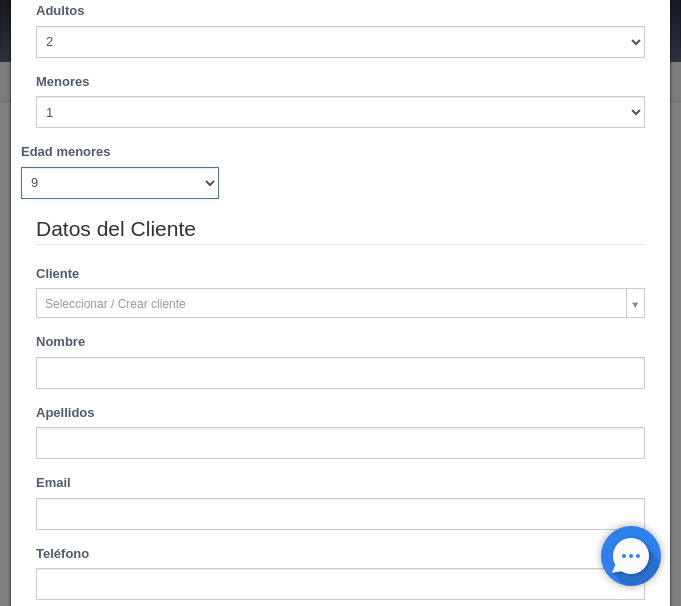 type on "3630.00" 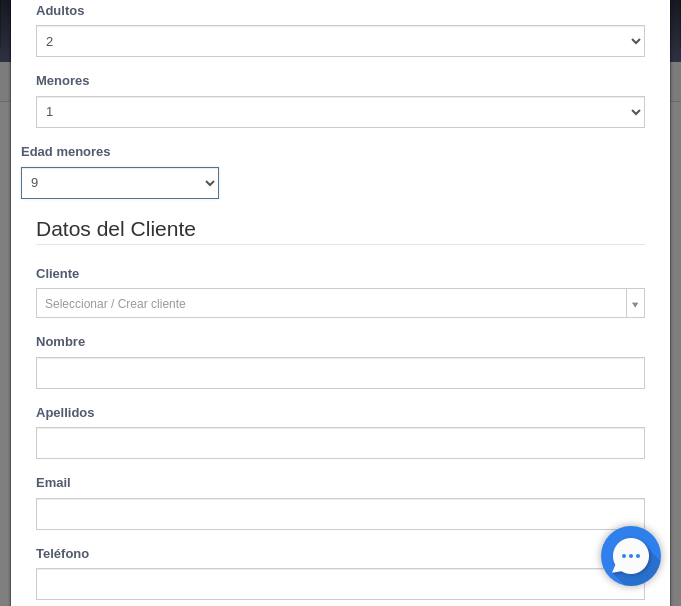 scroll, scrollTop: 510, scrollLeft: 0, axis: vertical 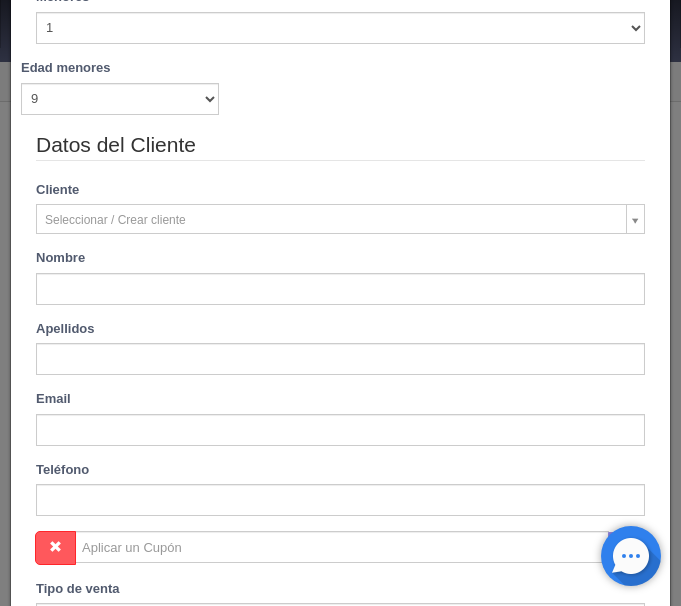type on "[PERSON_NAME]" 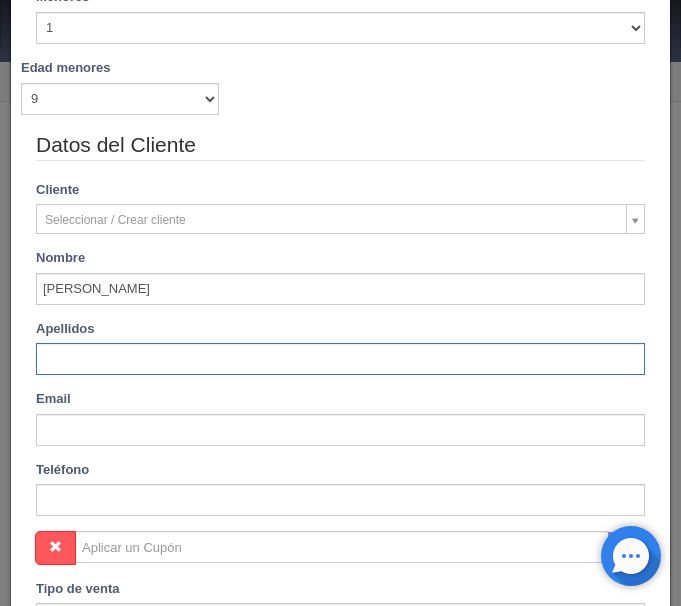 click at bounding box center (340, 359) 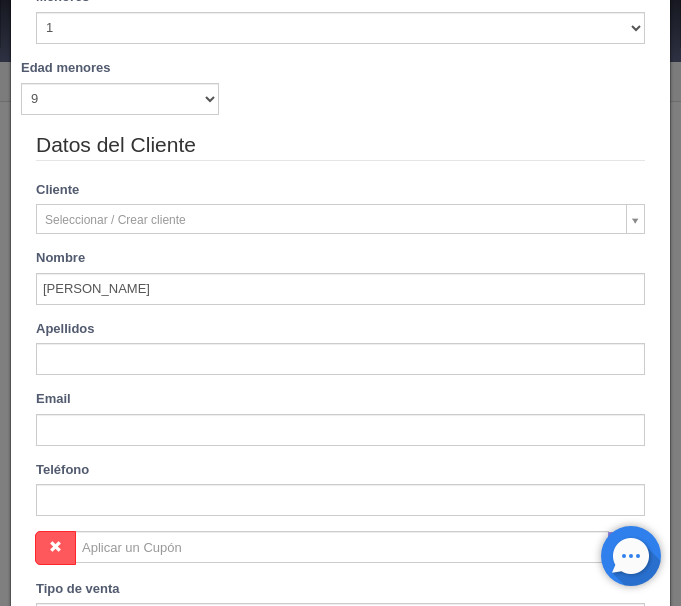 type on "[PERSON_NAME]" 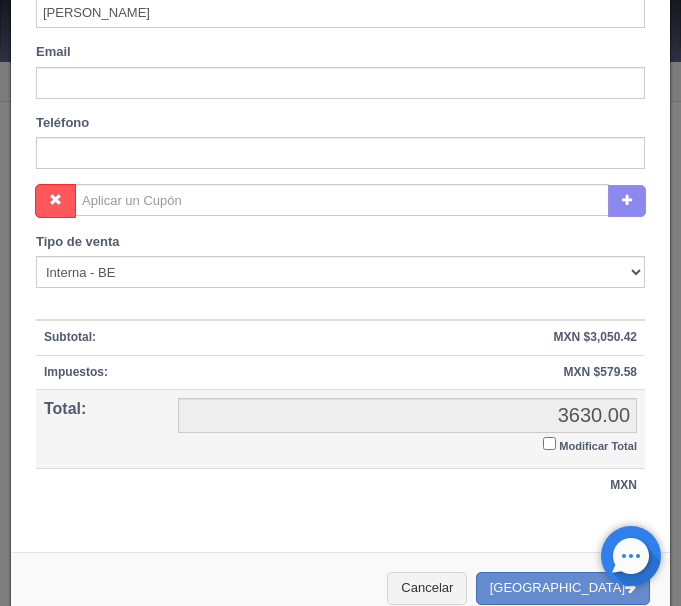 scroll, scrollTop: 886, scrollLeft: 0, axis: vertical 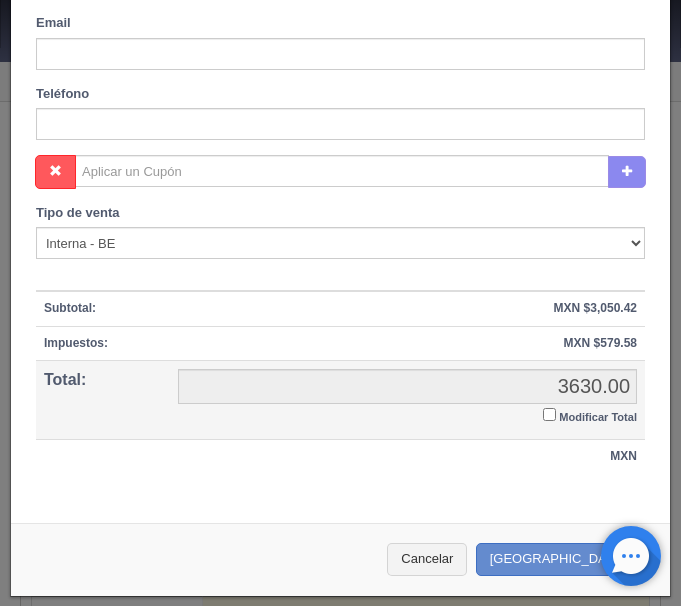click on "Modificar Total" at bounding box center (549, 414) 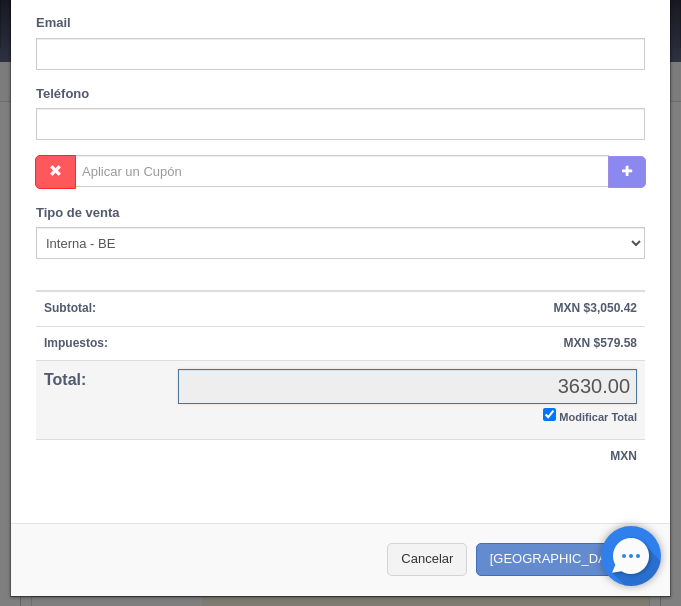 checkbox on "true" 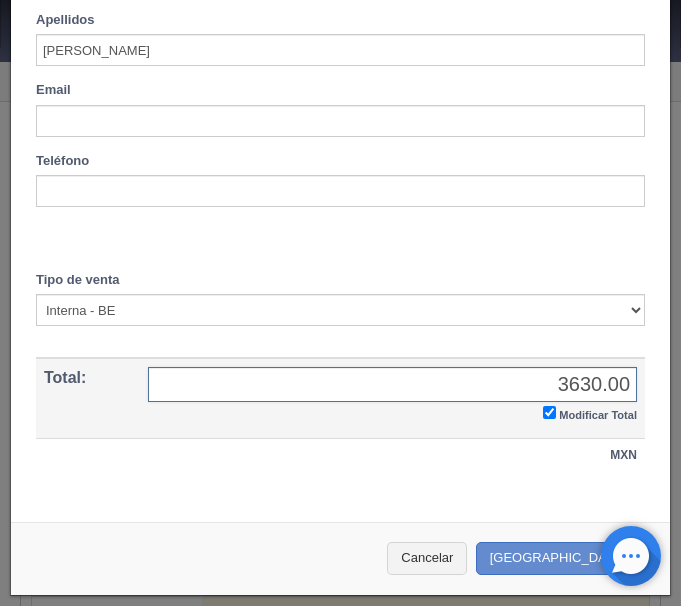 scroll, scrollTop: 817, scrollLeft: 0, axis: vertical 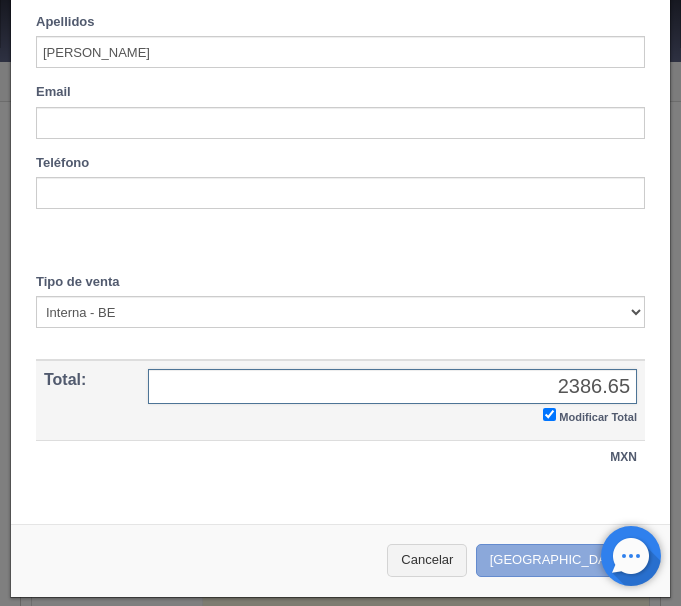 type on "2386.65" 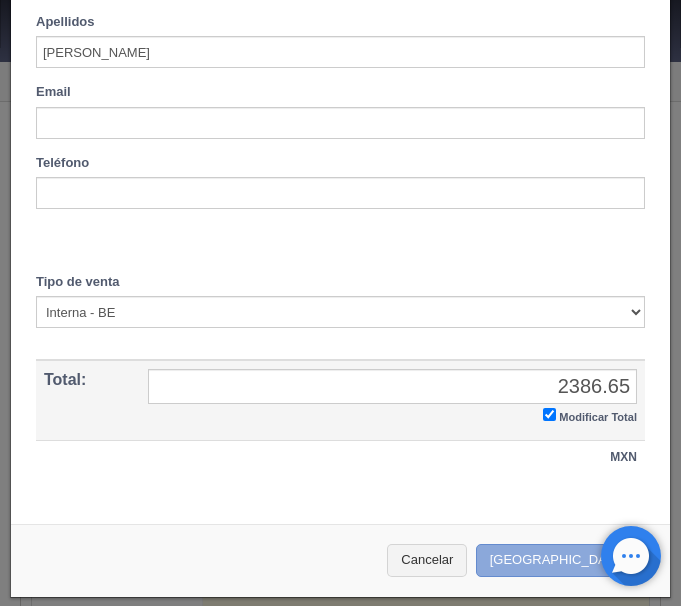 click on "Crear Reserva" at bounding box center (563, 560) 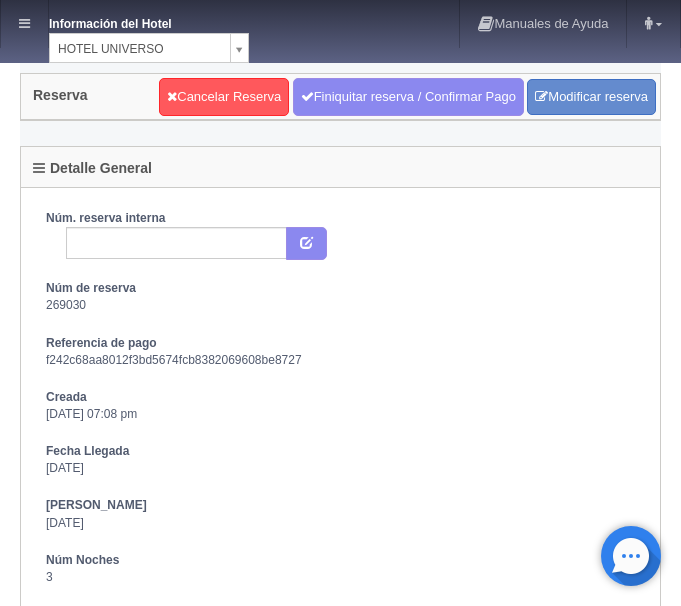scroll, scrollTop: 0, scrollLeft: 0, axis: both 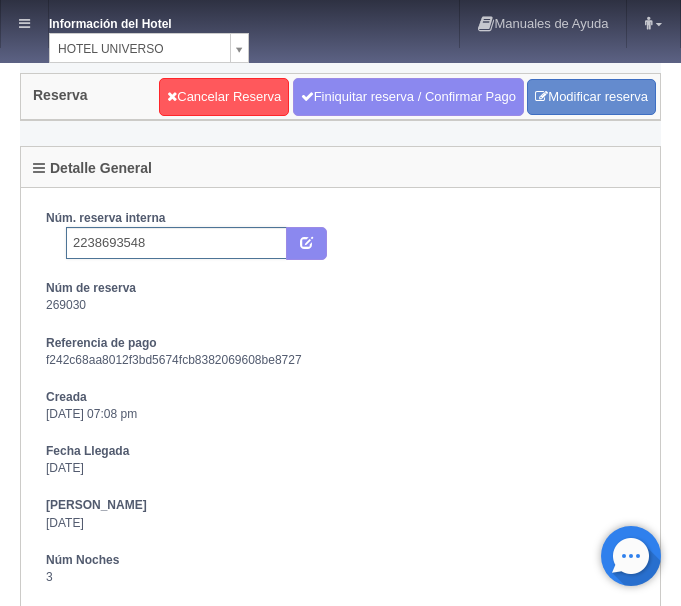 click on "2238693548" at bounding box center (176, 243) 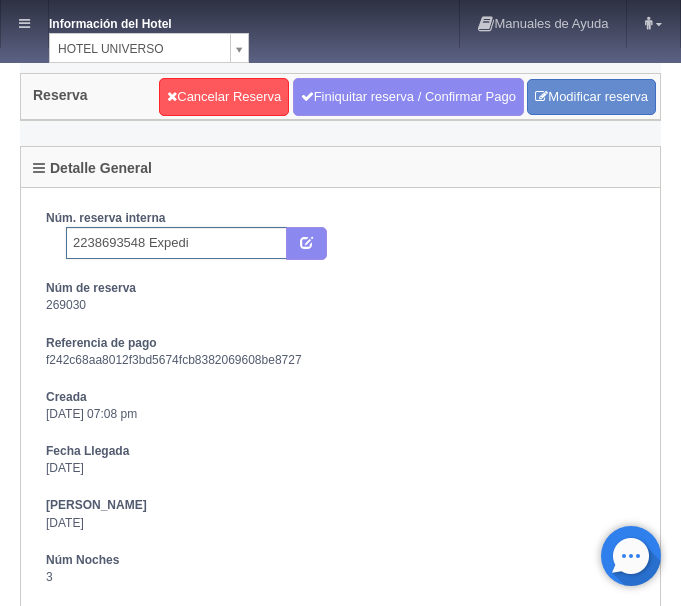 type on "2238693548 Expedia" 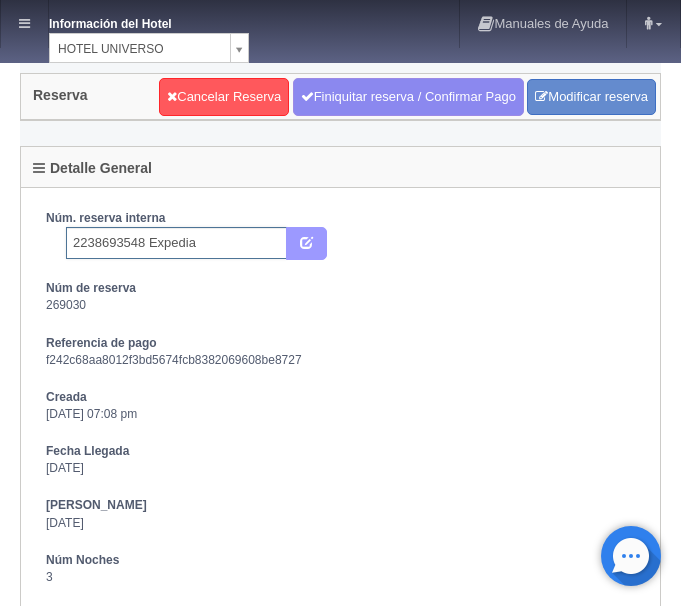 click at bounding box center [306, 241] 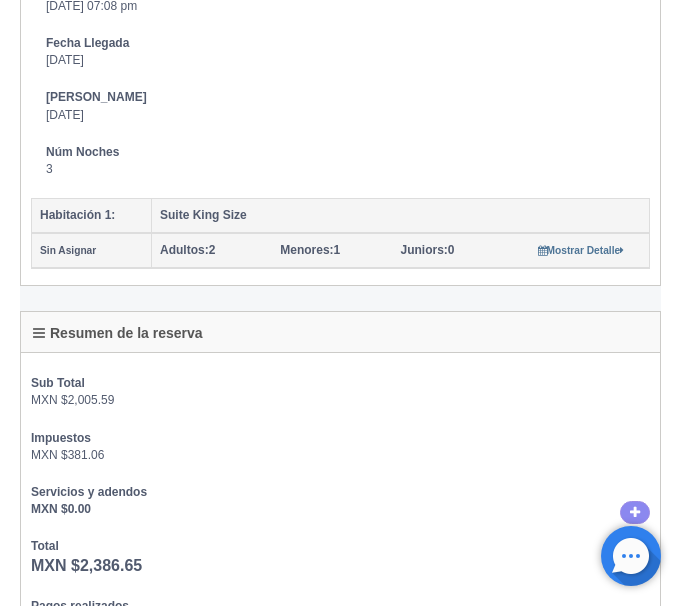 scroll, scrollTop: 0, scrollLeft: 0, axis: both 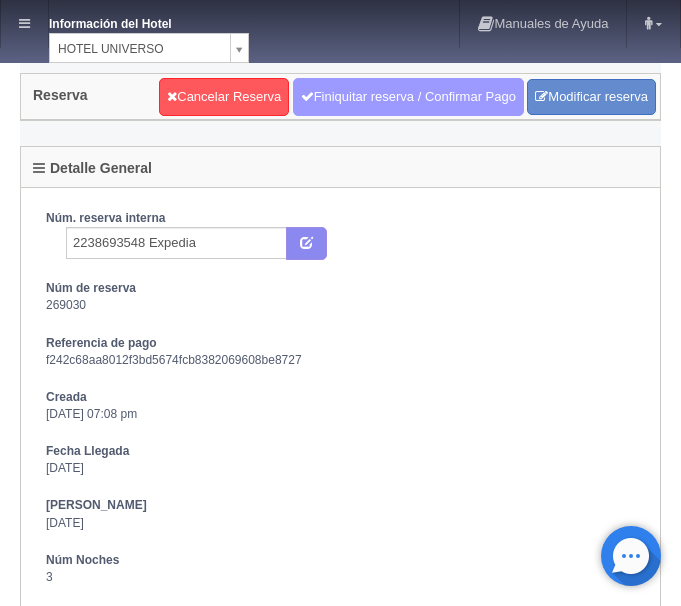 click on "Finiquitar reserva / Confirmar Pago" at bounding box center (408, 97) 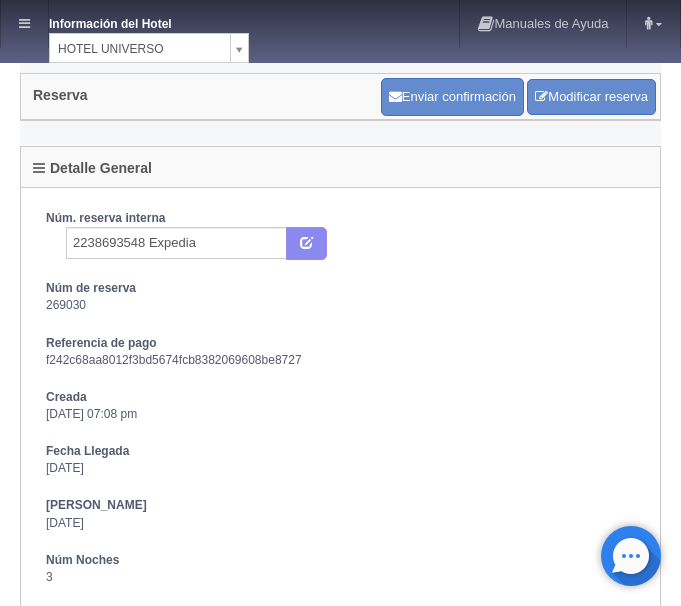 scroll, scrollTop: 0, scrollLeft: 0, axis: both 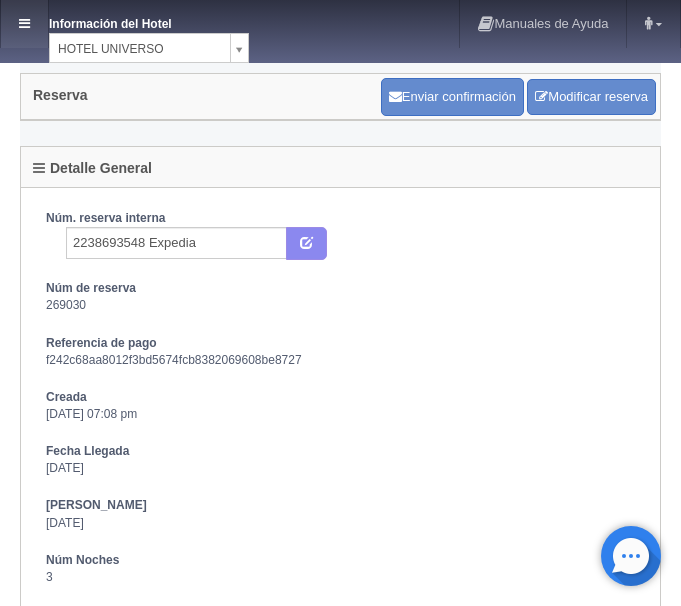 click at bounding box center [24, 24] 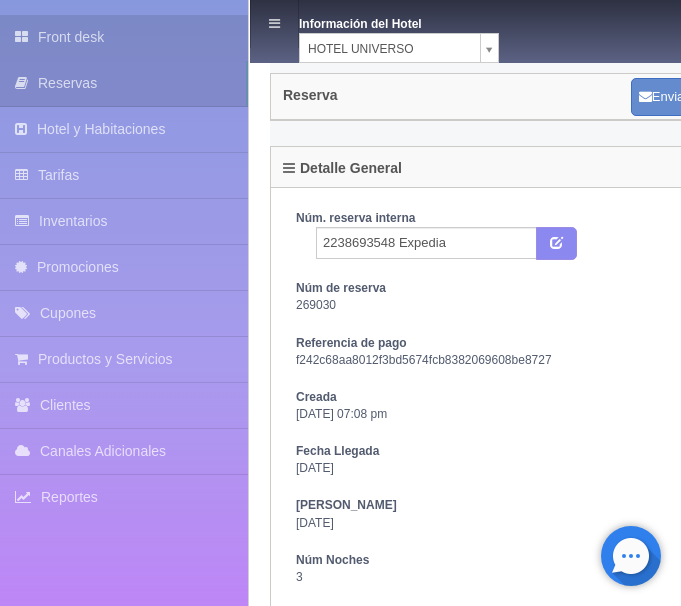 click at bounding box center (26, 37) 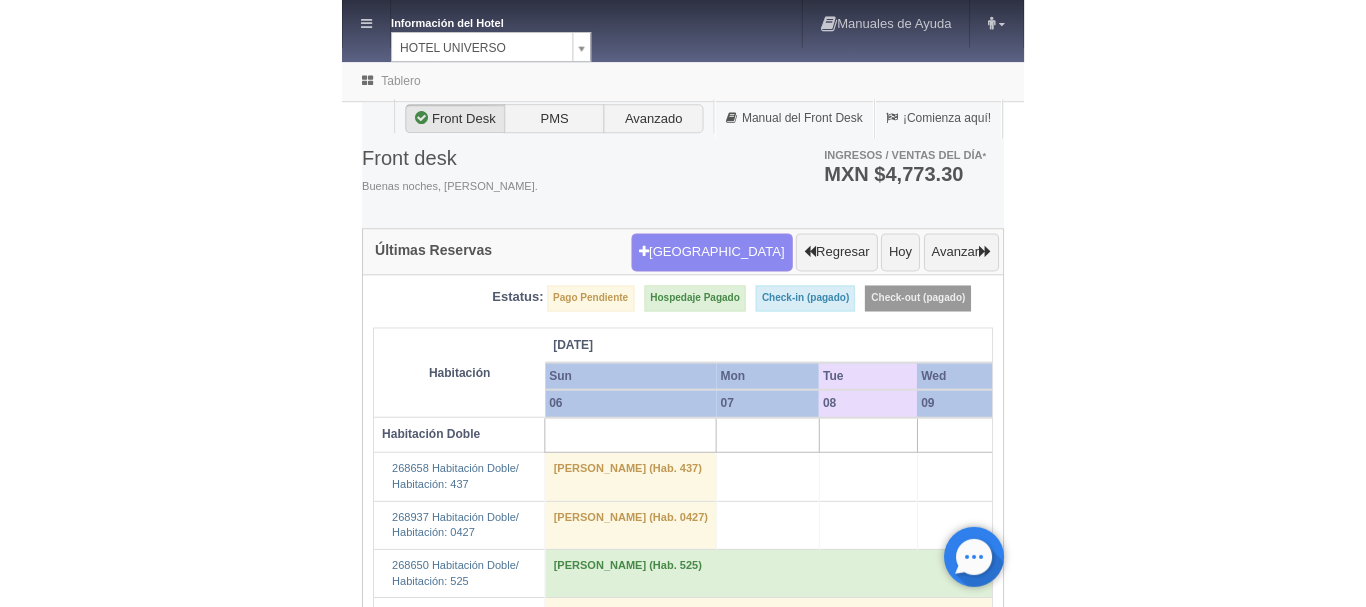 scroll, scrollTop: 0, scrollLeft: 0, axis: both 